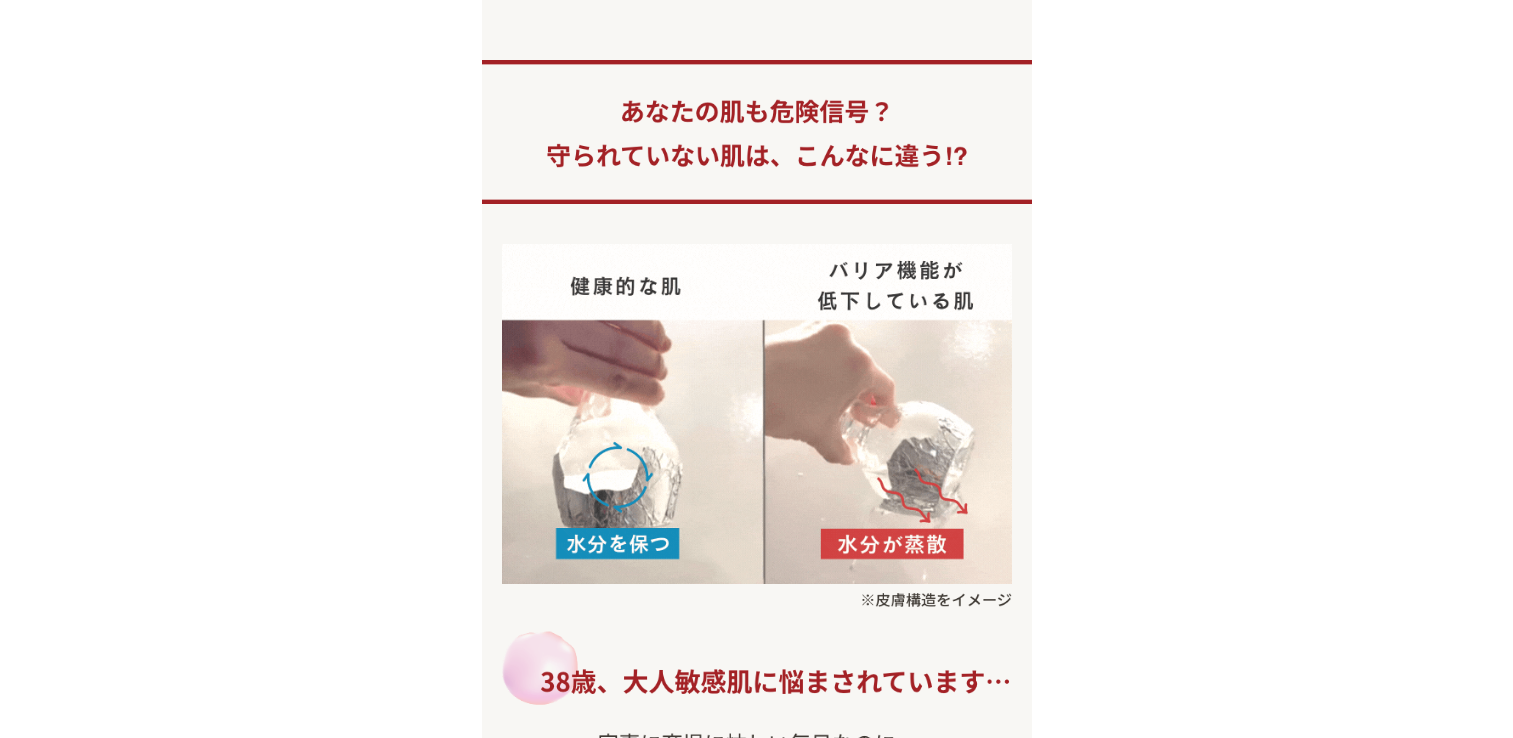 scroll, scrollTop: 0, scrollLeft: 0, axis: both 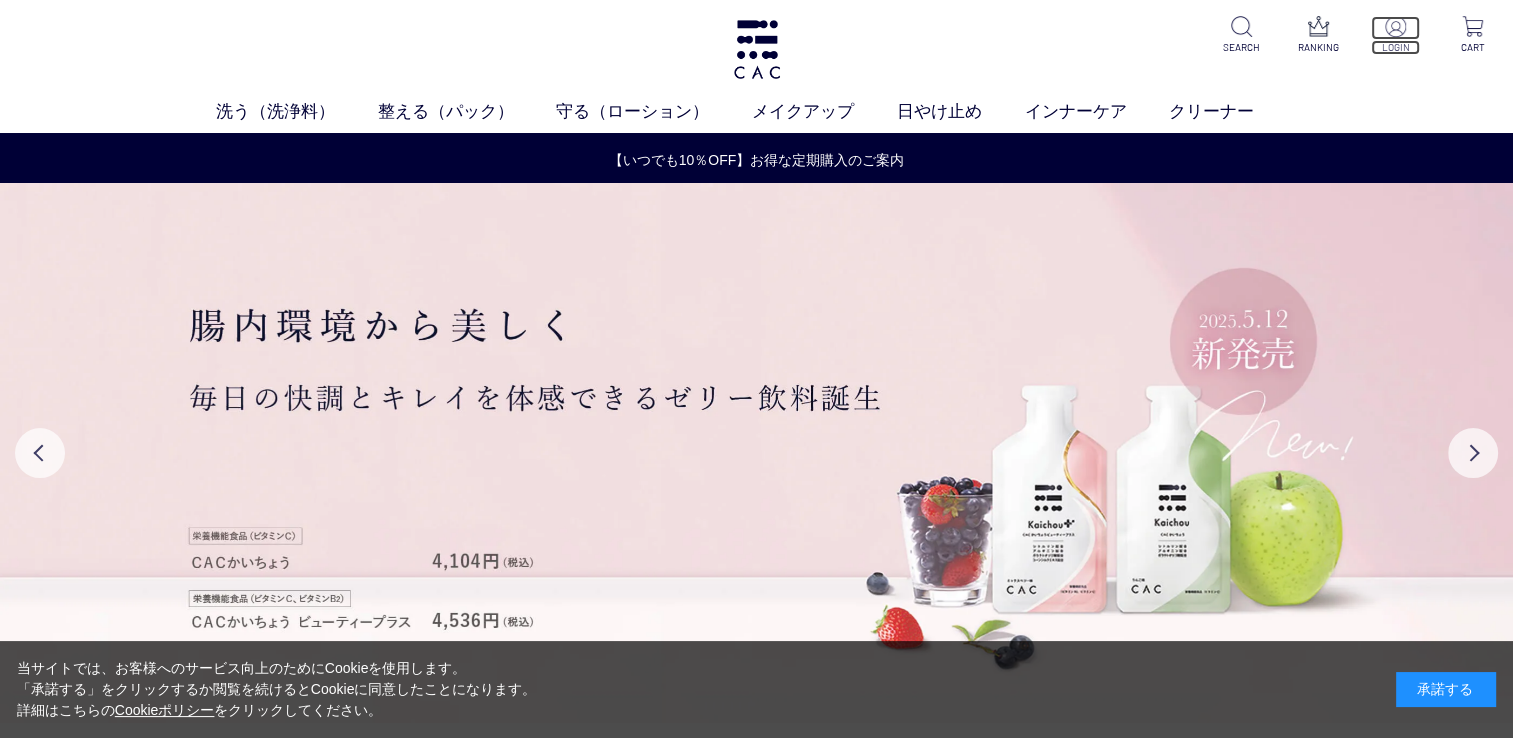 click on "LOGIN" at bounding box center (1395, 47) 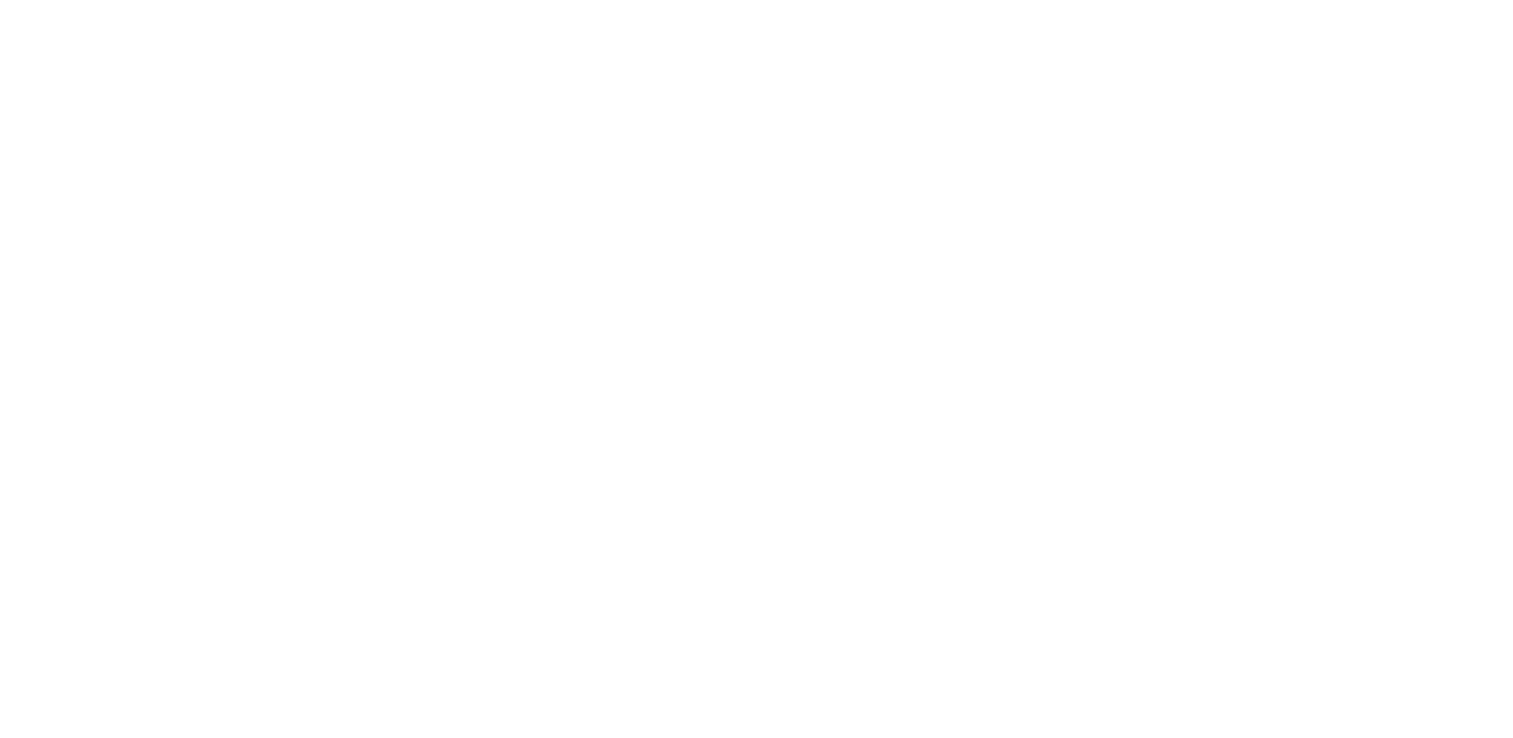scroll, scrollTop: 0, scrollLeft: 0, axis: both 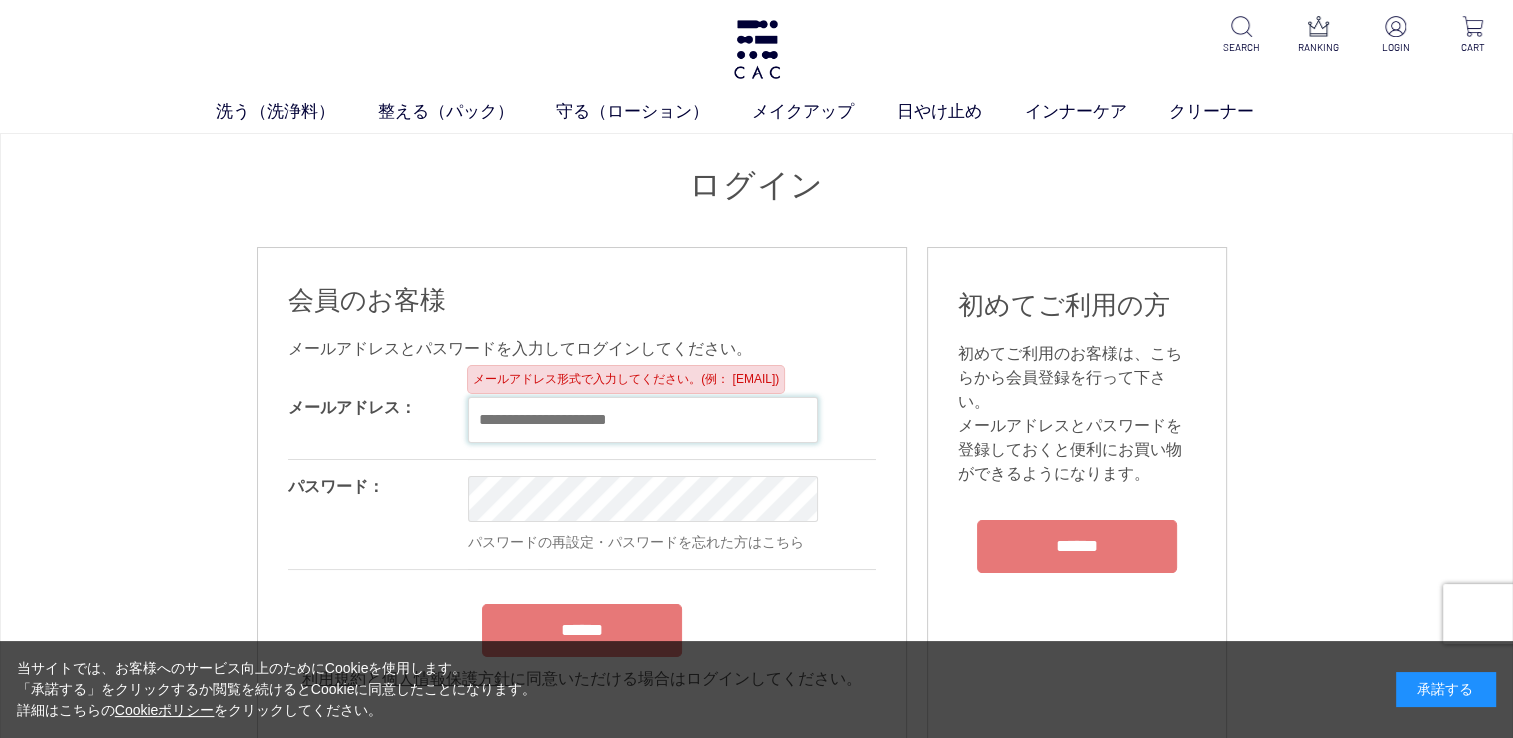click at bounding box center (643, 420) 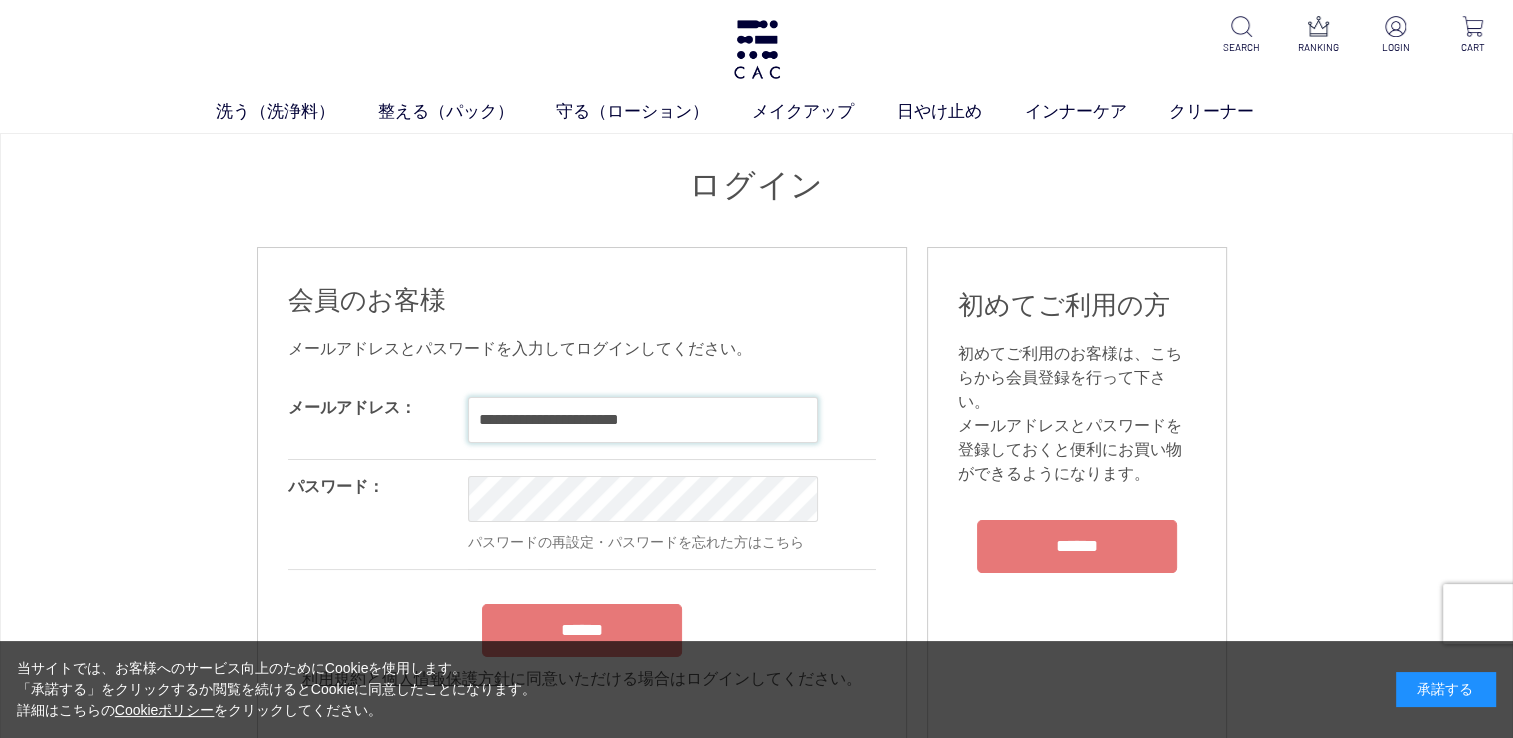 type on "**********" 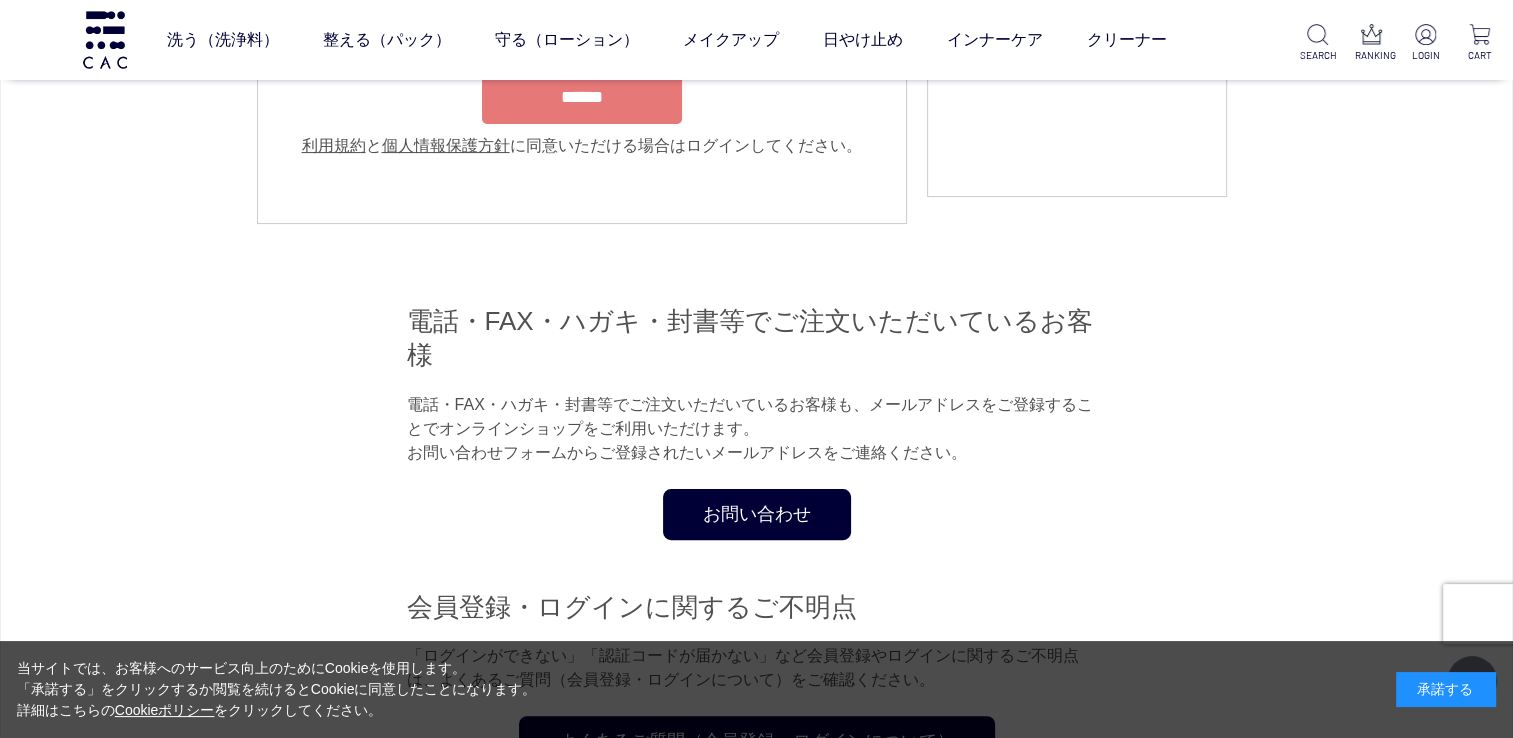 scroll, scrollTop: 425, scrollLeft: 0, axis: vertical 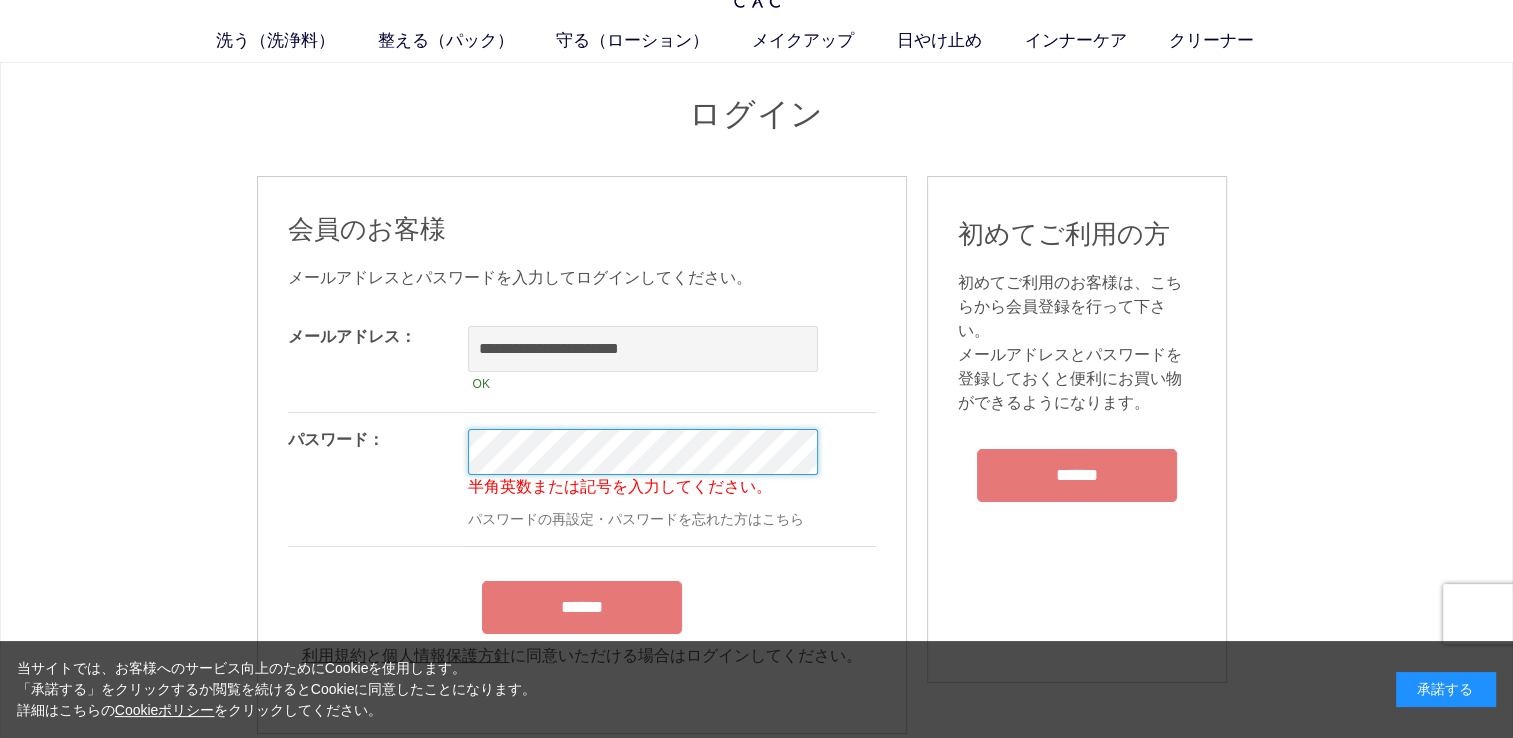 click on "******" at bounding box center (582, 607) 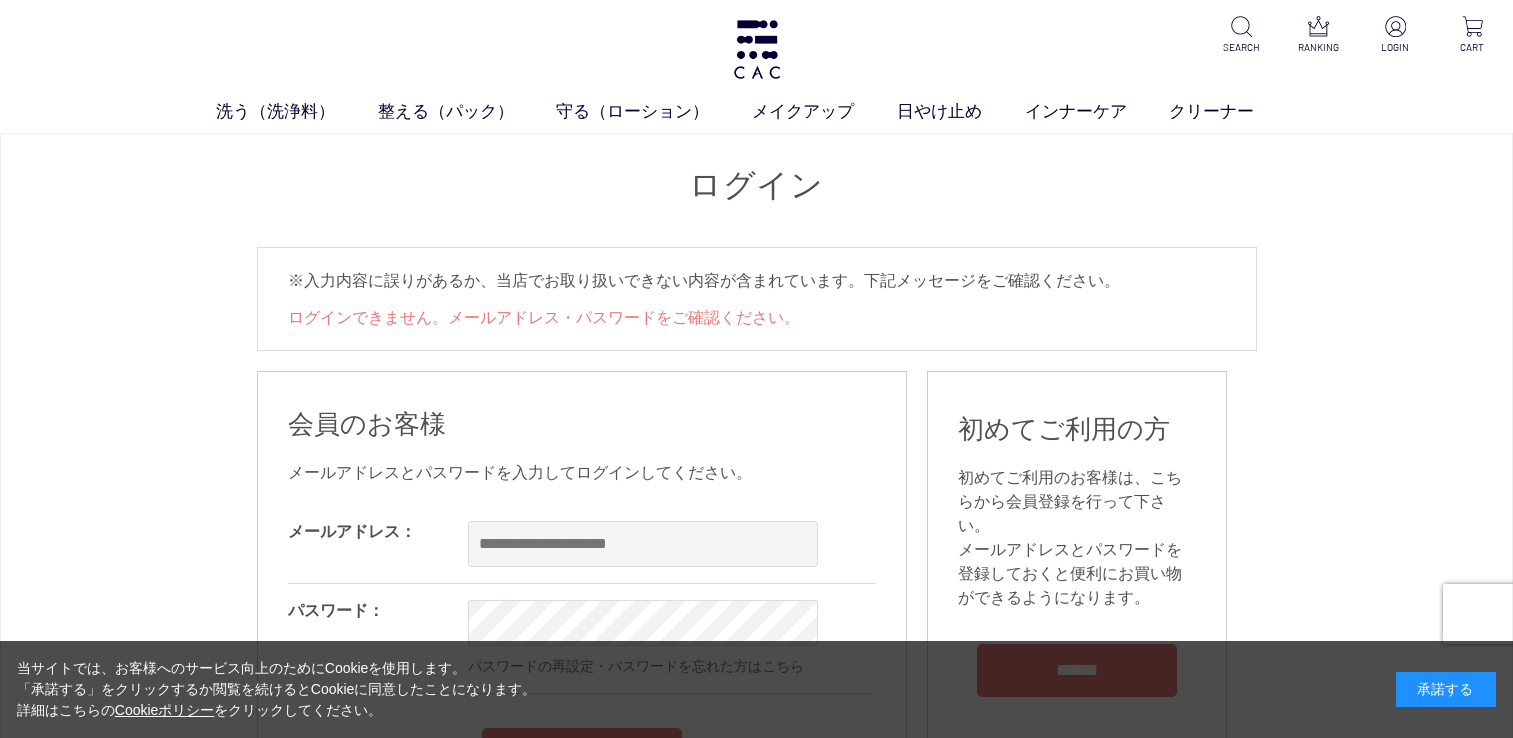 scroll, scrollTop: 0, scrollLeft: 0, axis: both 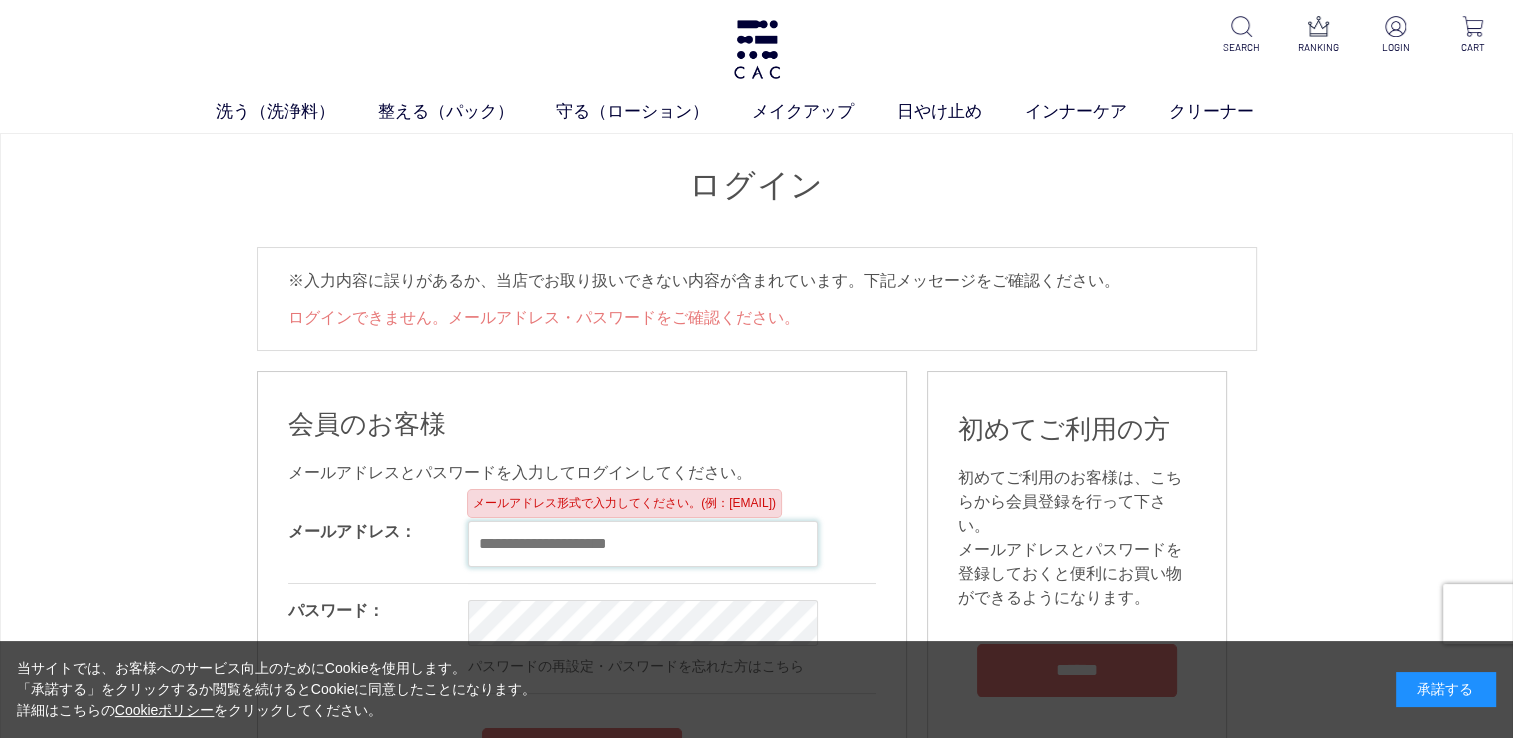 click at bounding box center [643, 544] 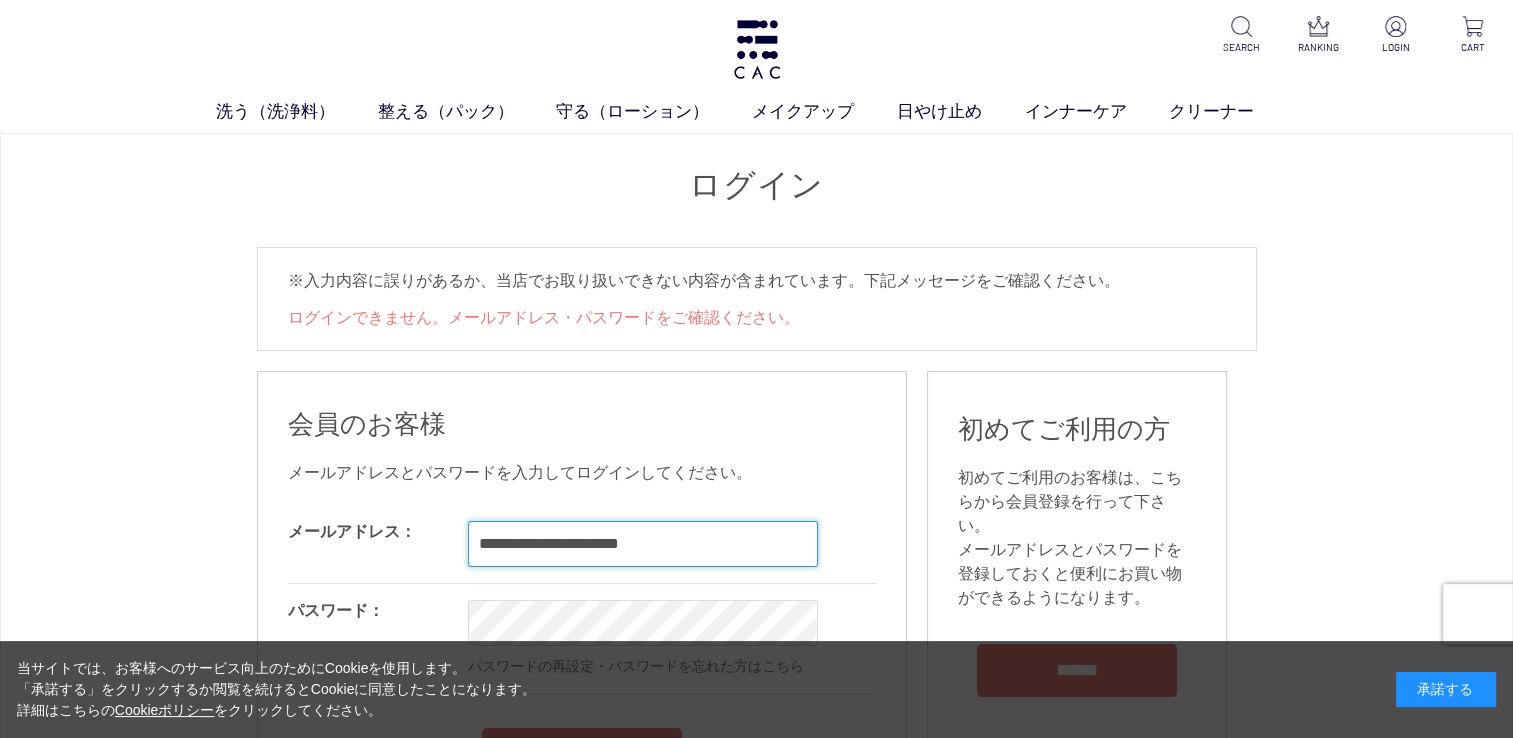 type on "**********" 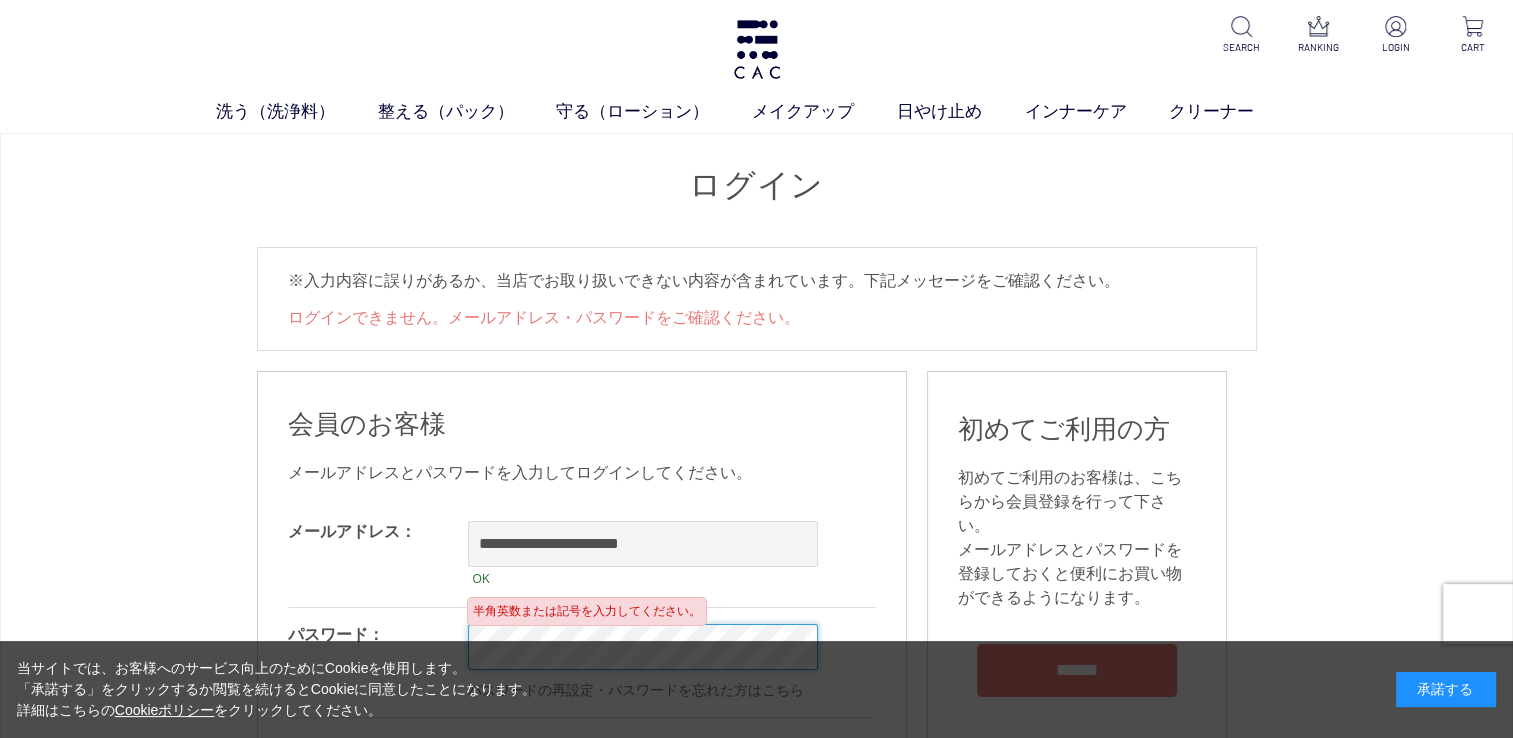 click on "洗う（洗浄料）
液体洗浄料
パウダー洗浄料
泡洗顔料
グッズ
整える（パック）
フェイスパック
ヘアパック
守る（ローション）
保湿化粧水
柔軟化粧水
美容液
ジェル
メイクアップ
ベース
アイ
フェイスカラー
リップ
日やけ止め
インナーケア
クリーナー
SEARCH
RANKING
LOGIN
CART
ログイン
会員のお客様" at bounding box center [756, 1852] 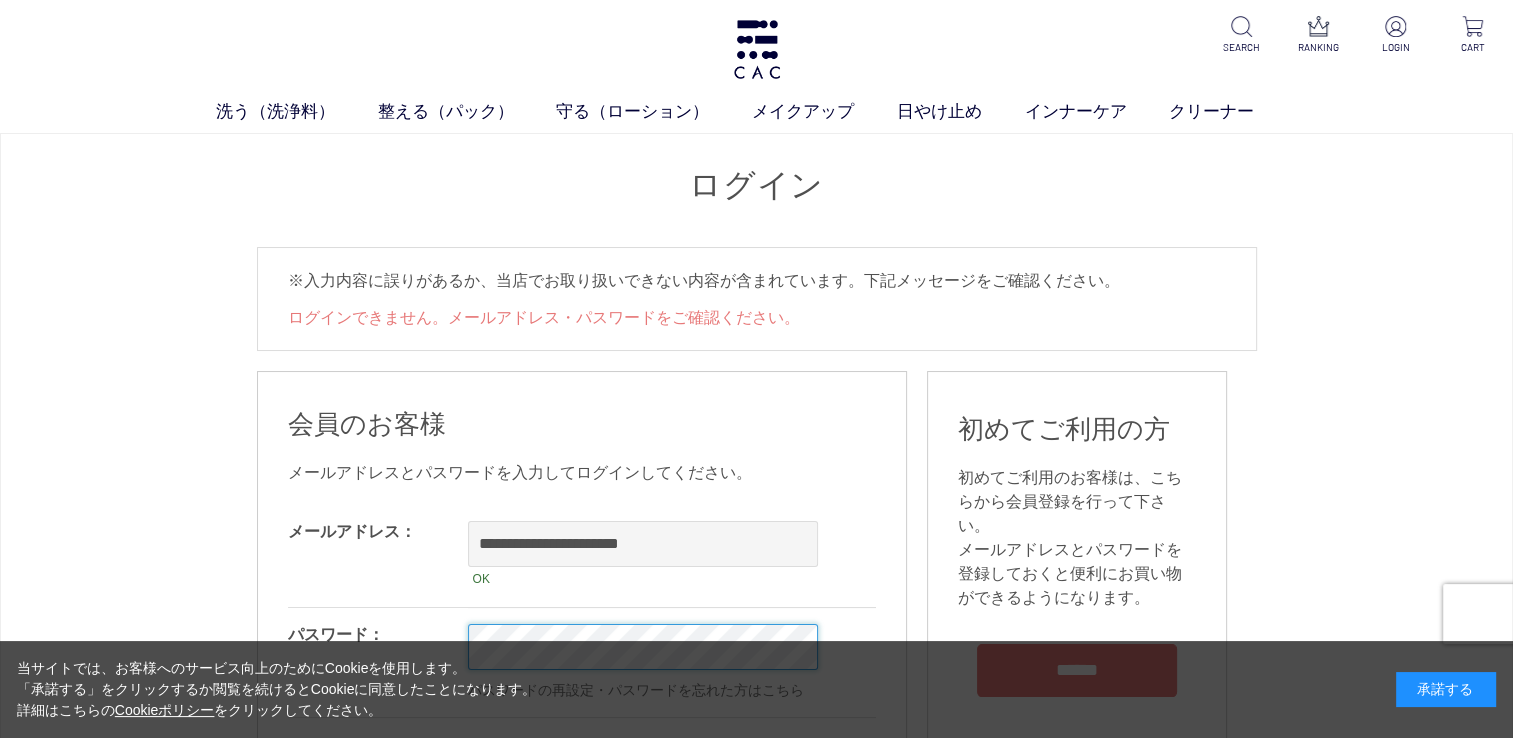 click on "******" at bounding box center [582, 778] 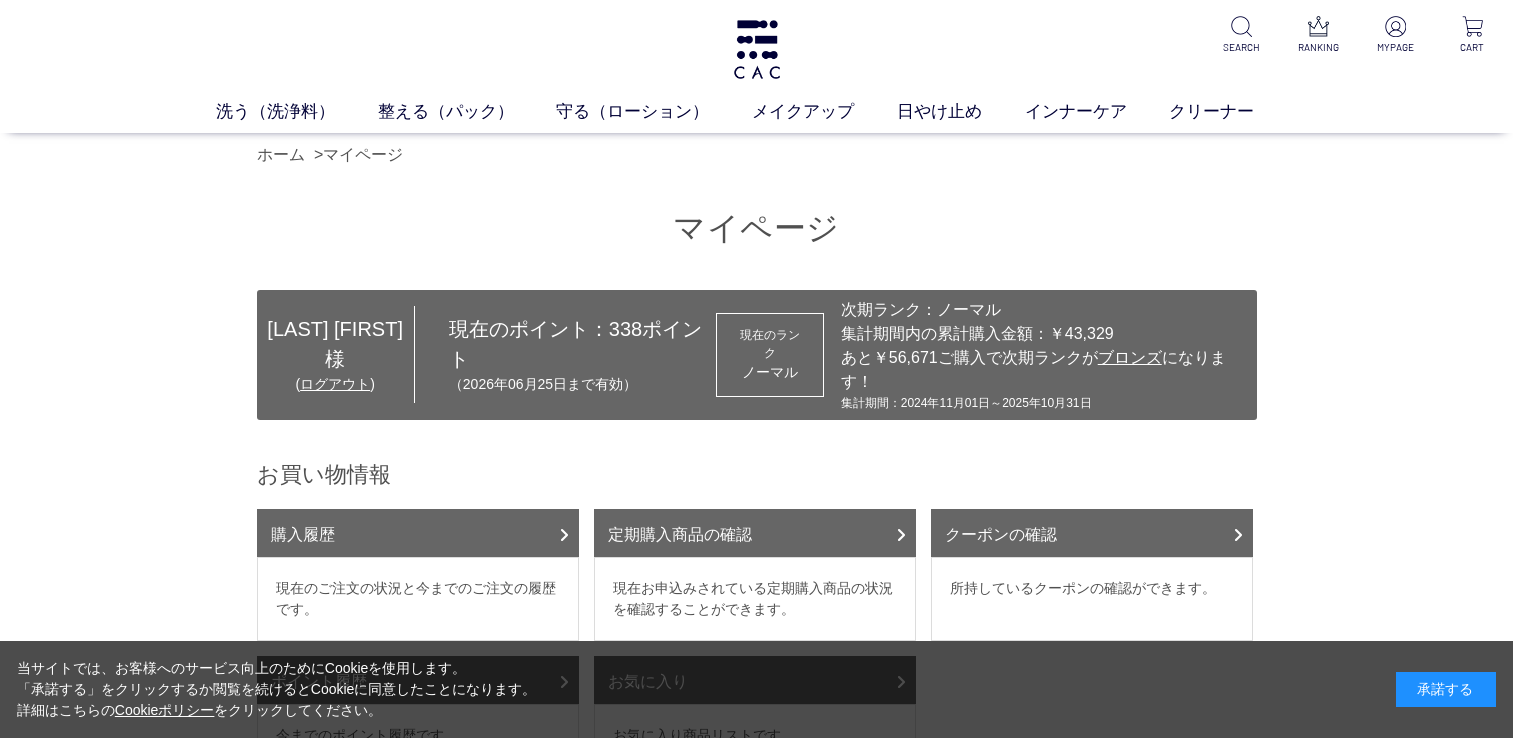 scroll, scrollTop: 0, scrollLeft: 0, axis: both 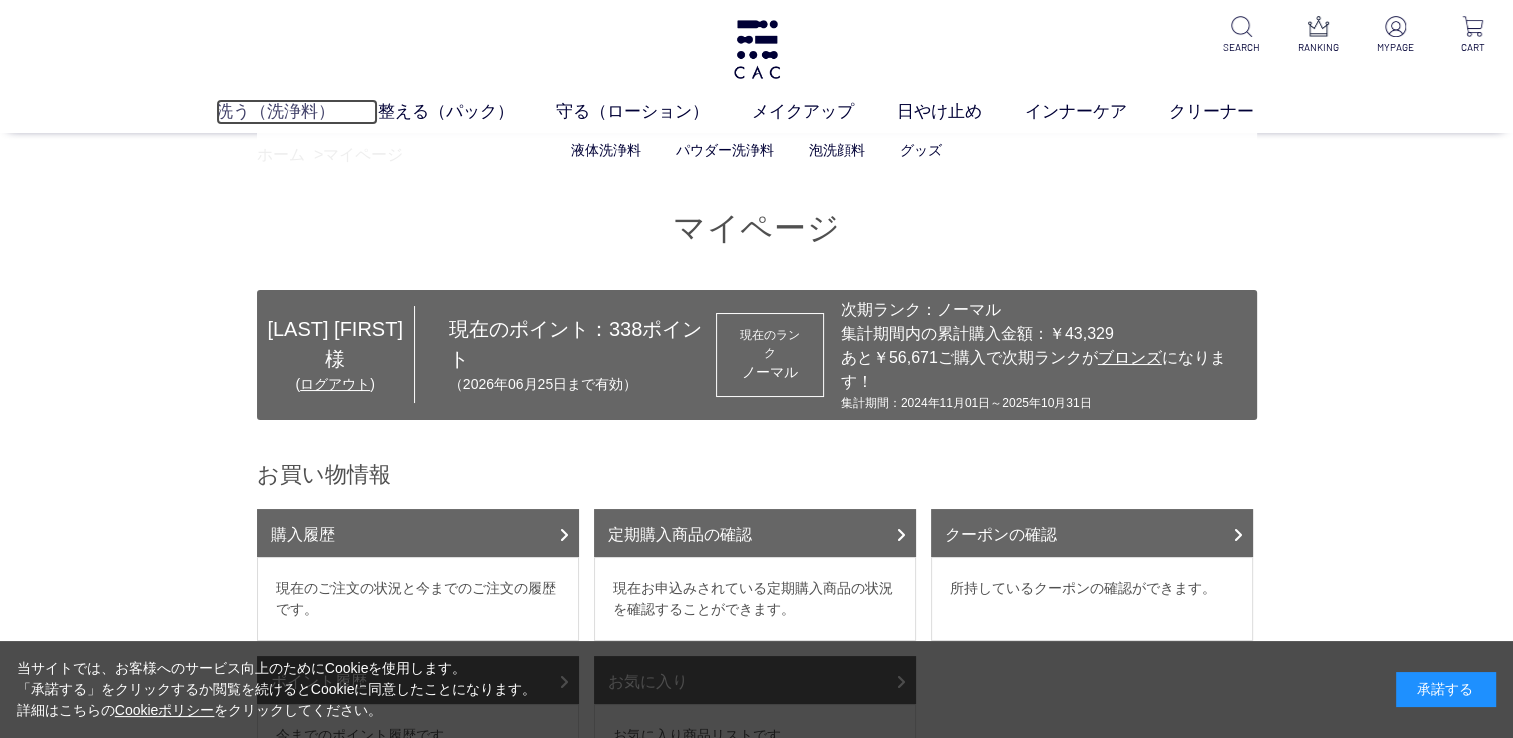 click on "洗う（洗浄料）" at bounding box center [297, 112] 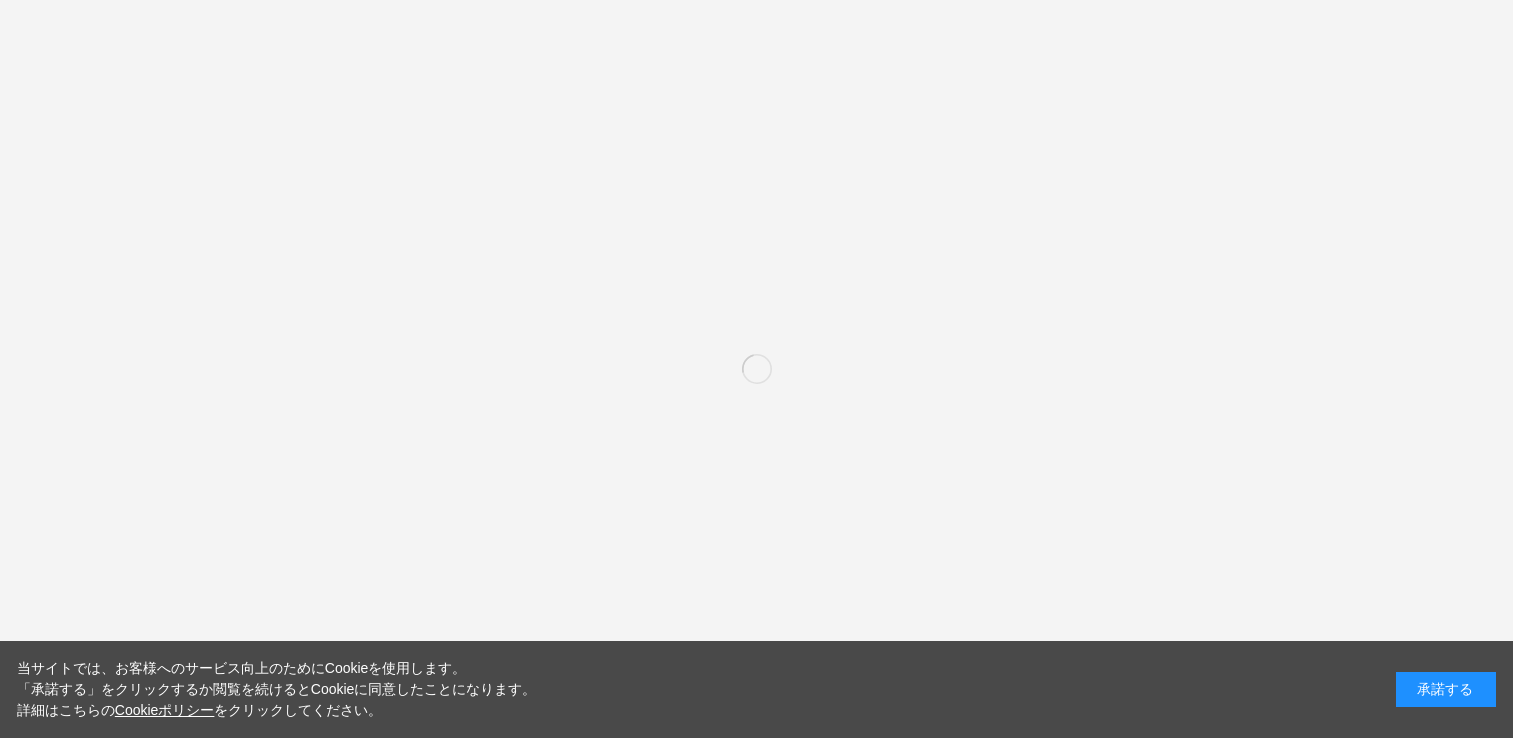 scroll, scrollTop: 0, scrollLeft: 0, axis: both 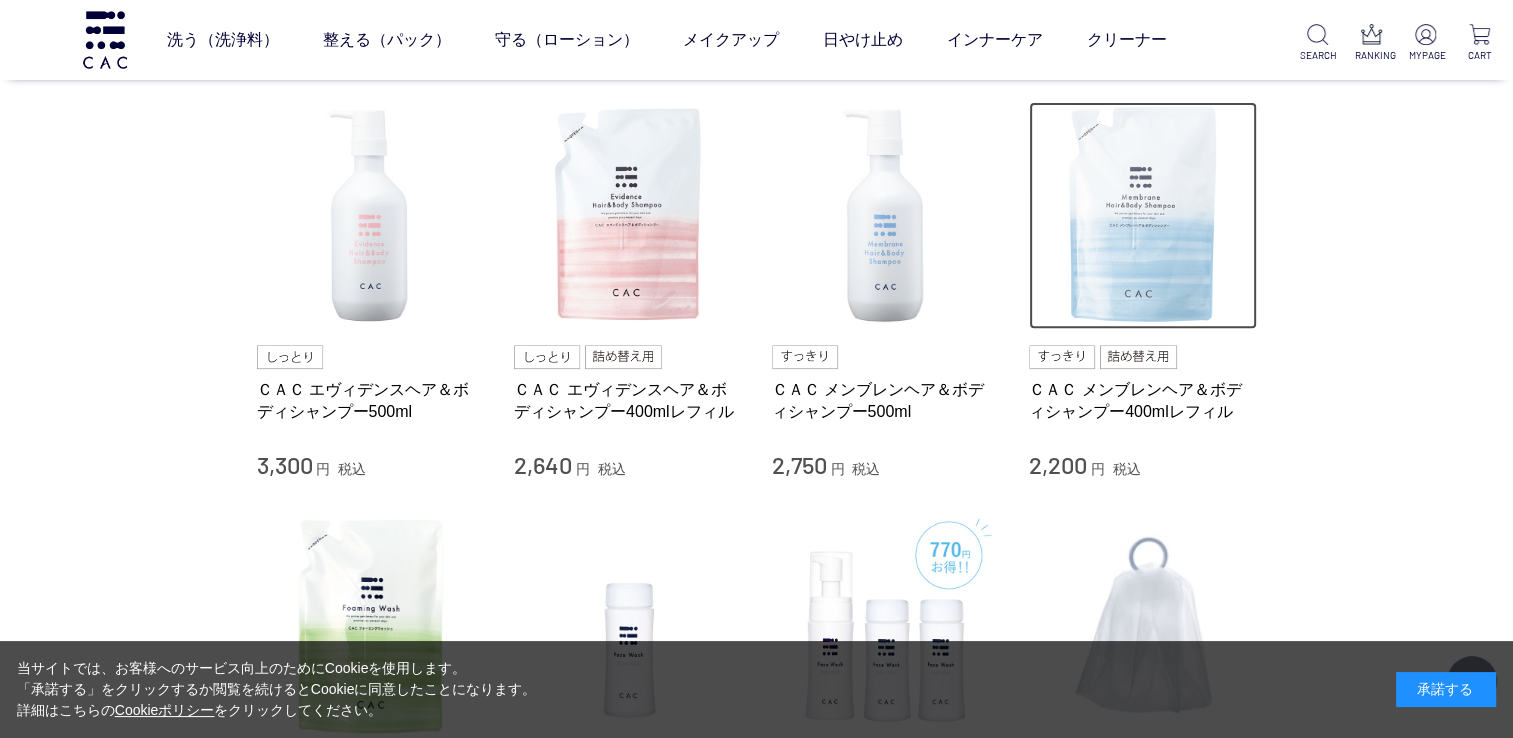 click at bounding box center (1143, 216) 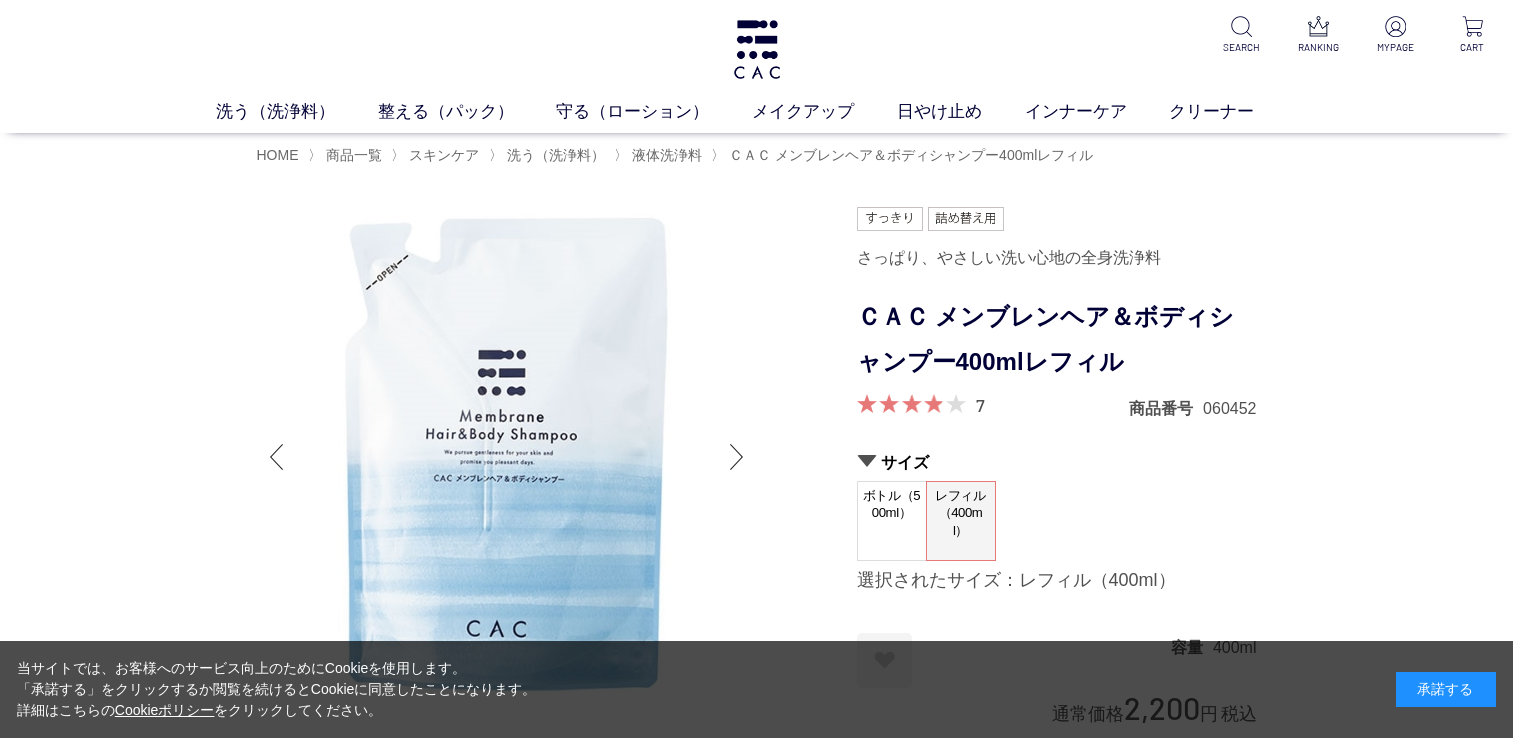 scroll, scrollTop: 0, scrollLeft: 0, axis: both 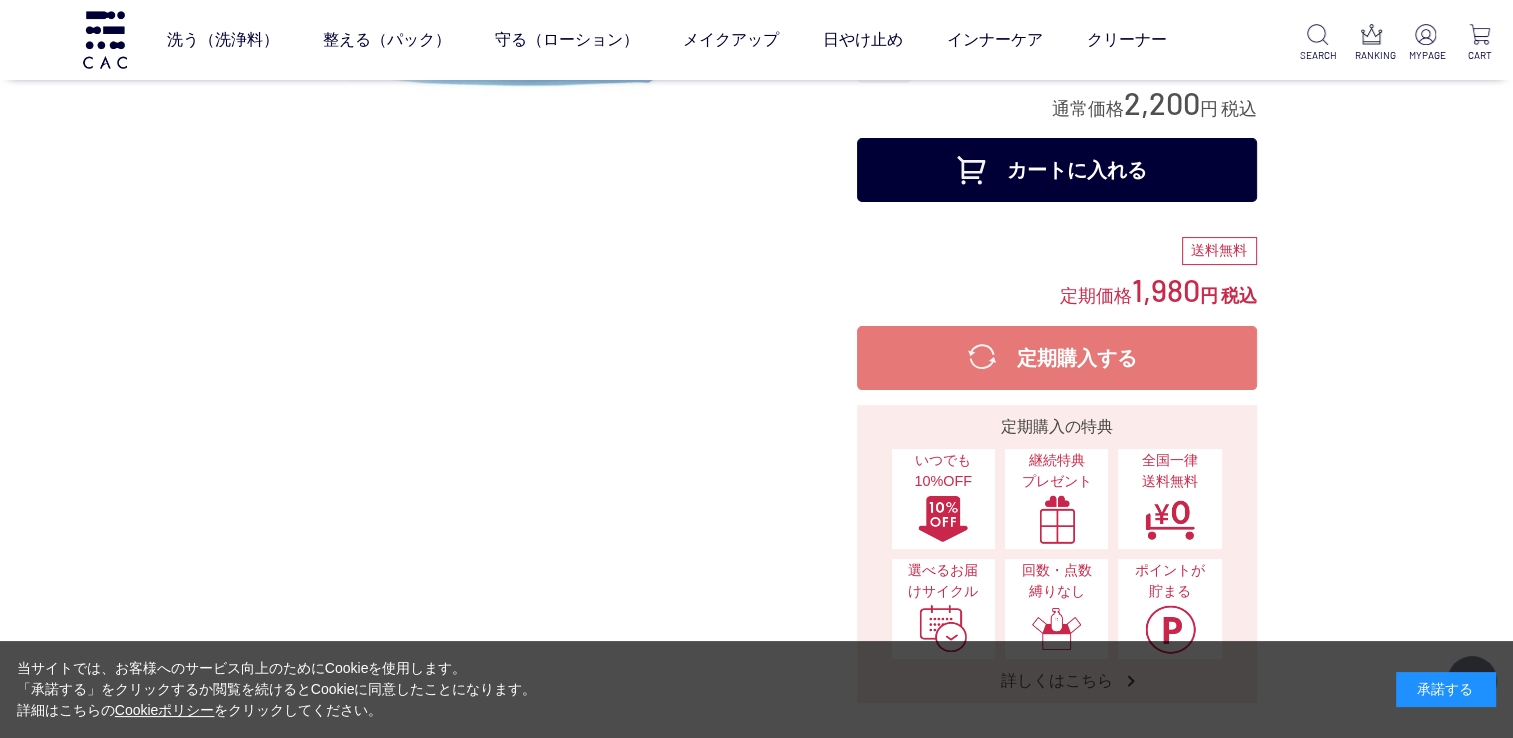 click on "カートに入れる" at bounding box center [1057, 170] 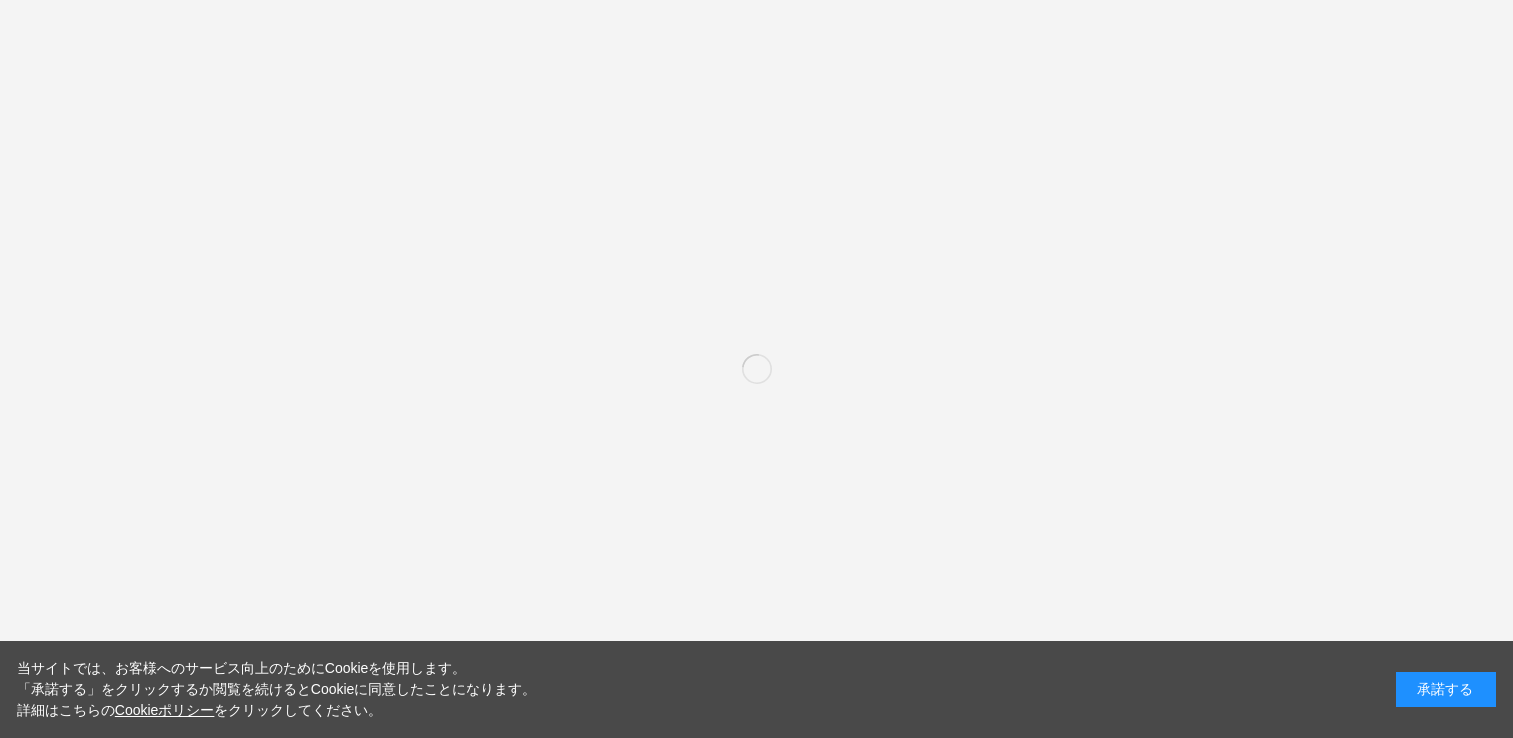 scroll, scrollTop: 0, scrollLeft: 0, axis: both 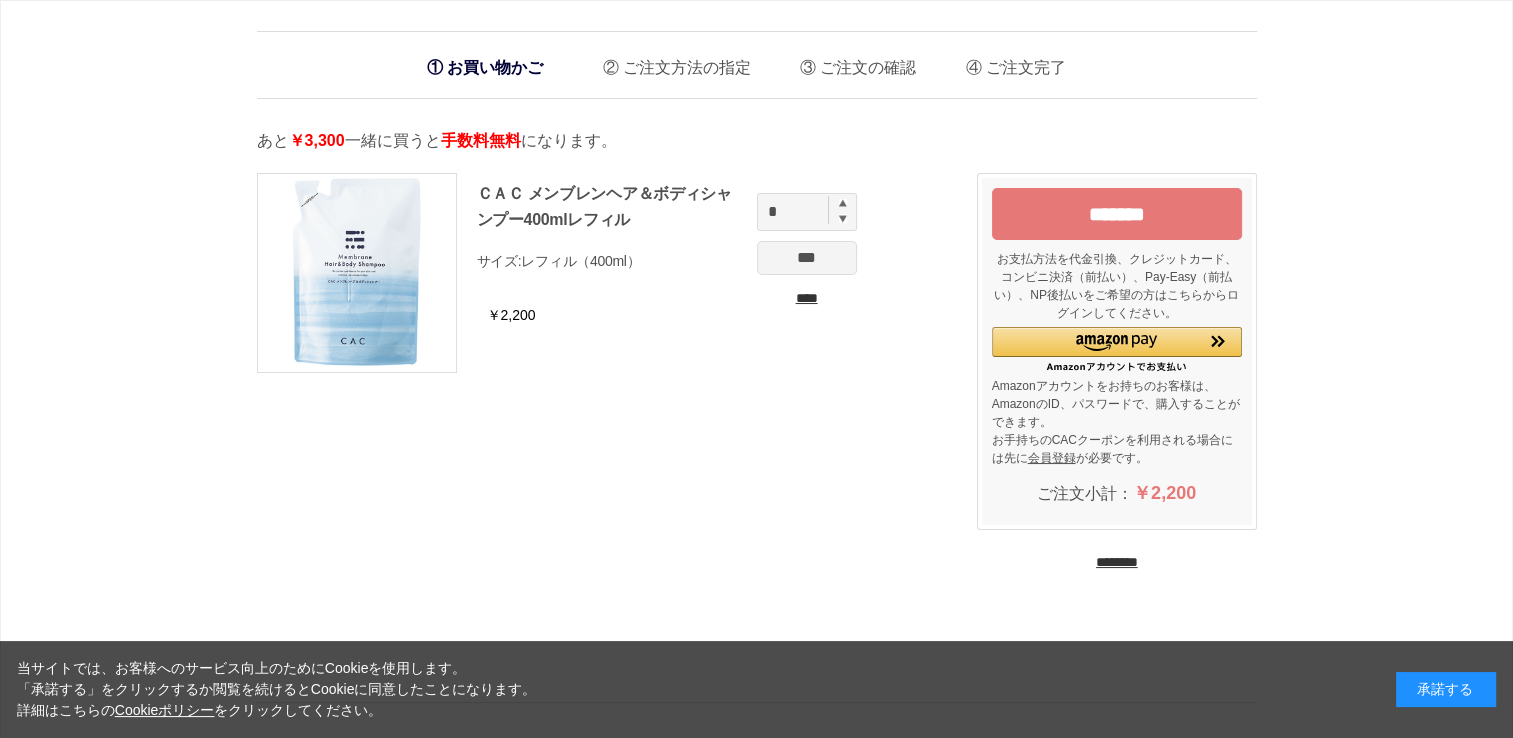 click on "********" at bounding box center [1117, 562] 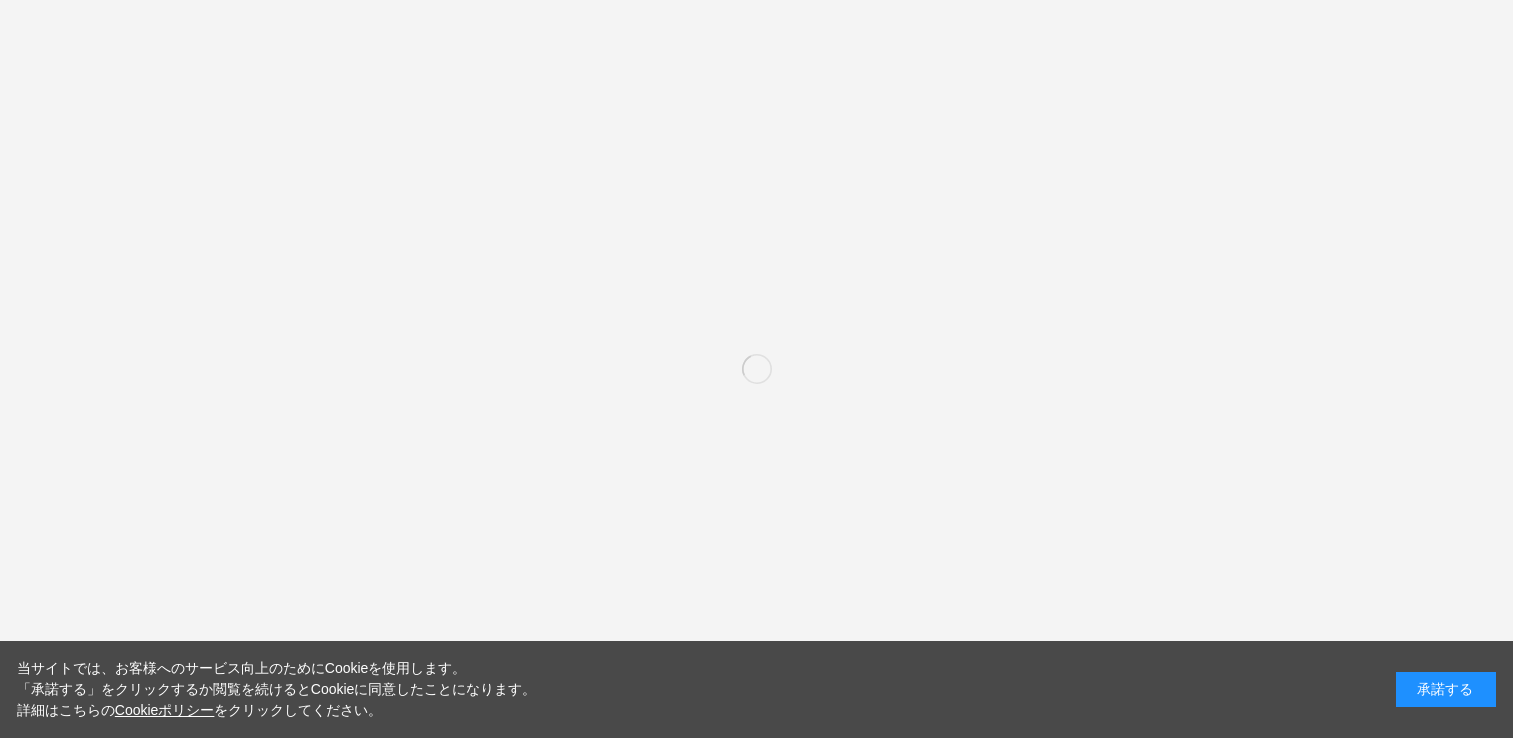 scroll, scrollTop: 0, scrollLeft: 0, axis: both 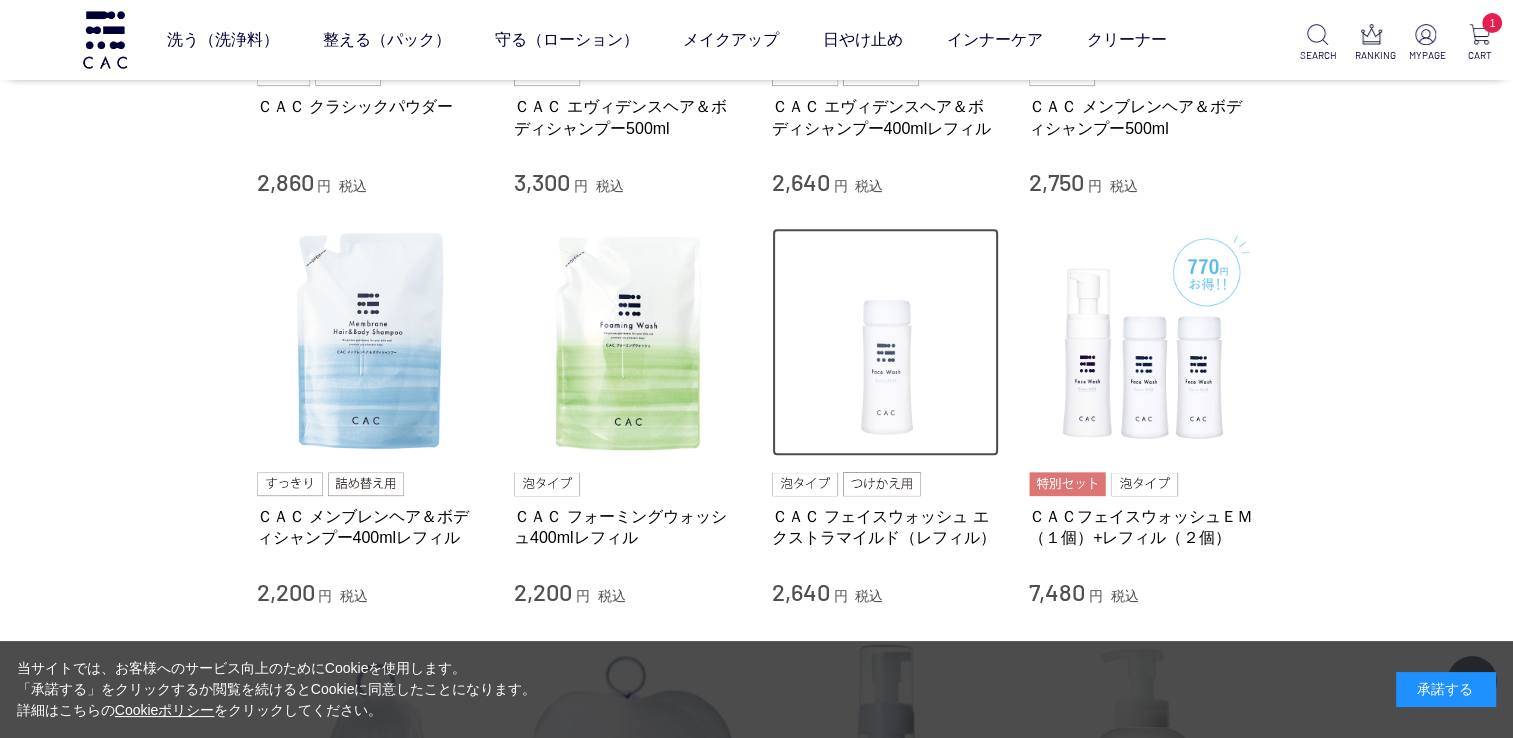 click at bounding box center (886, 342) 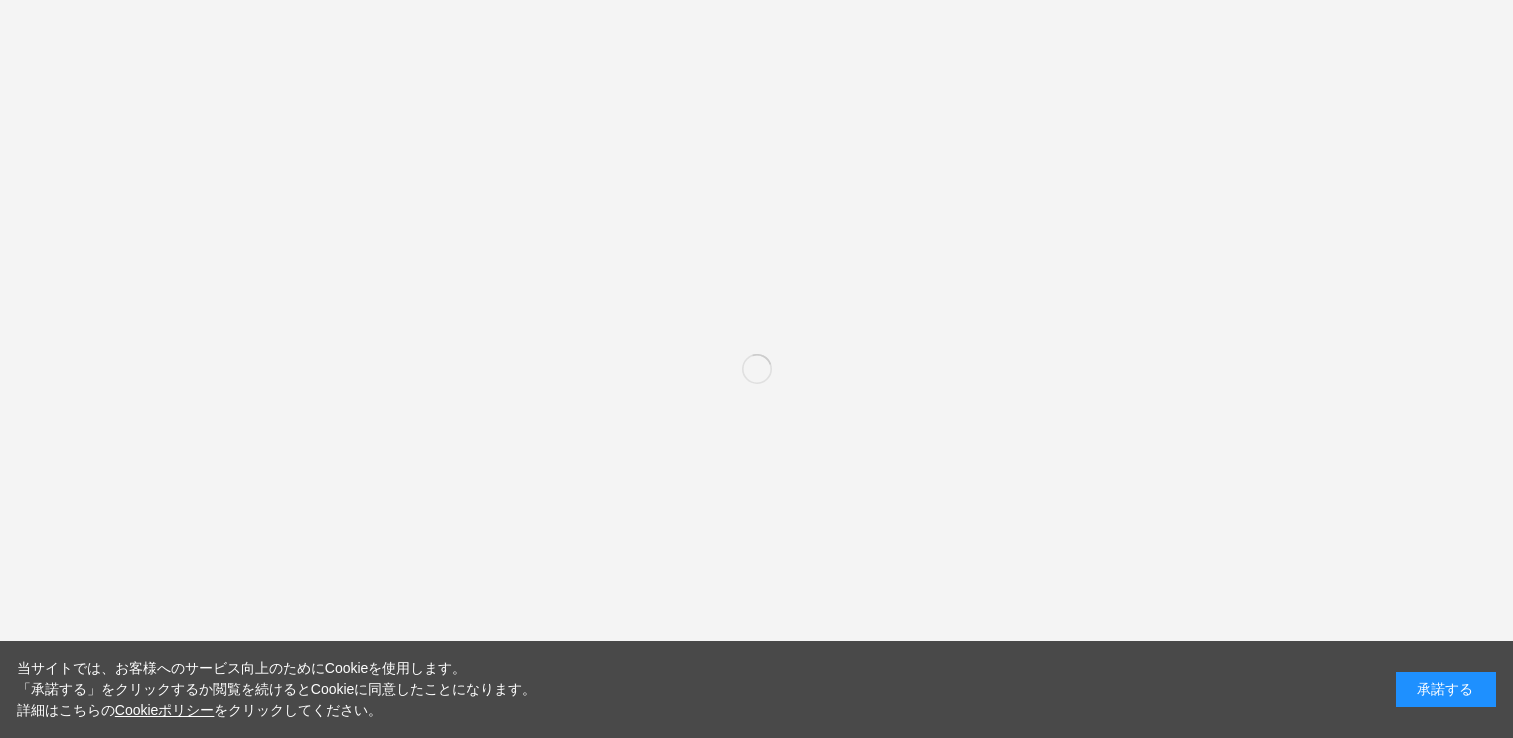 scroll, scrollTop: 0, scrollLeft: 0, axis: both 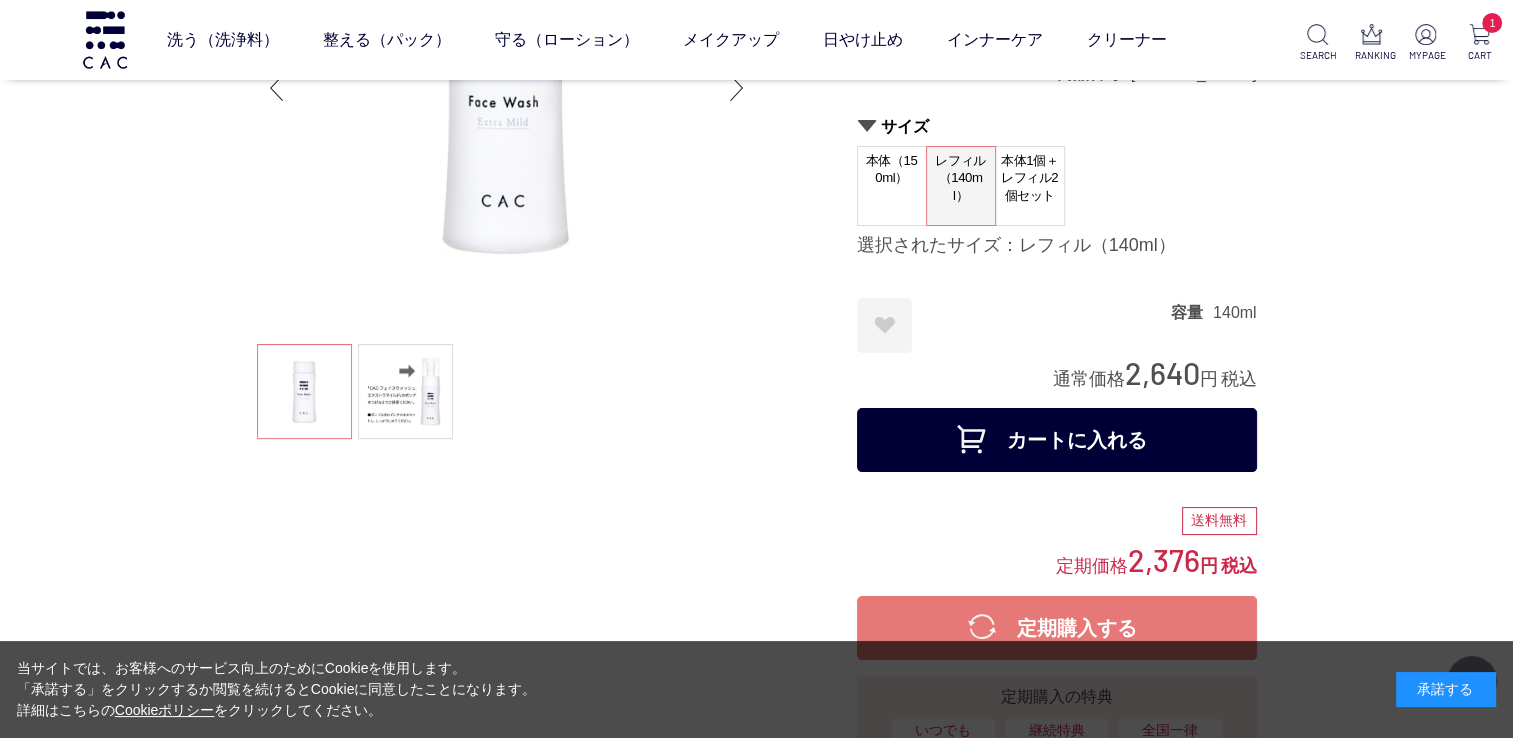 click on "カートに入れる" at bounding box center [1057, 440] 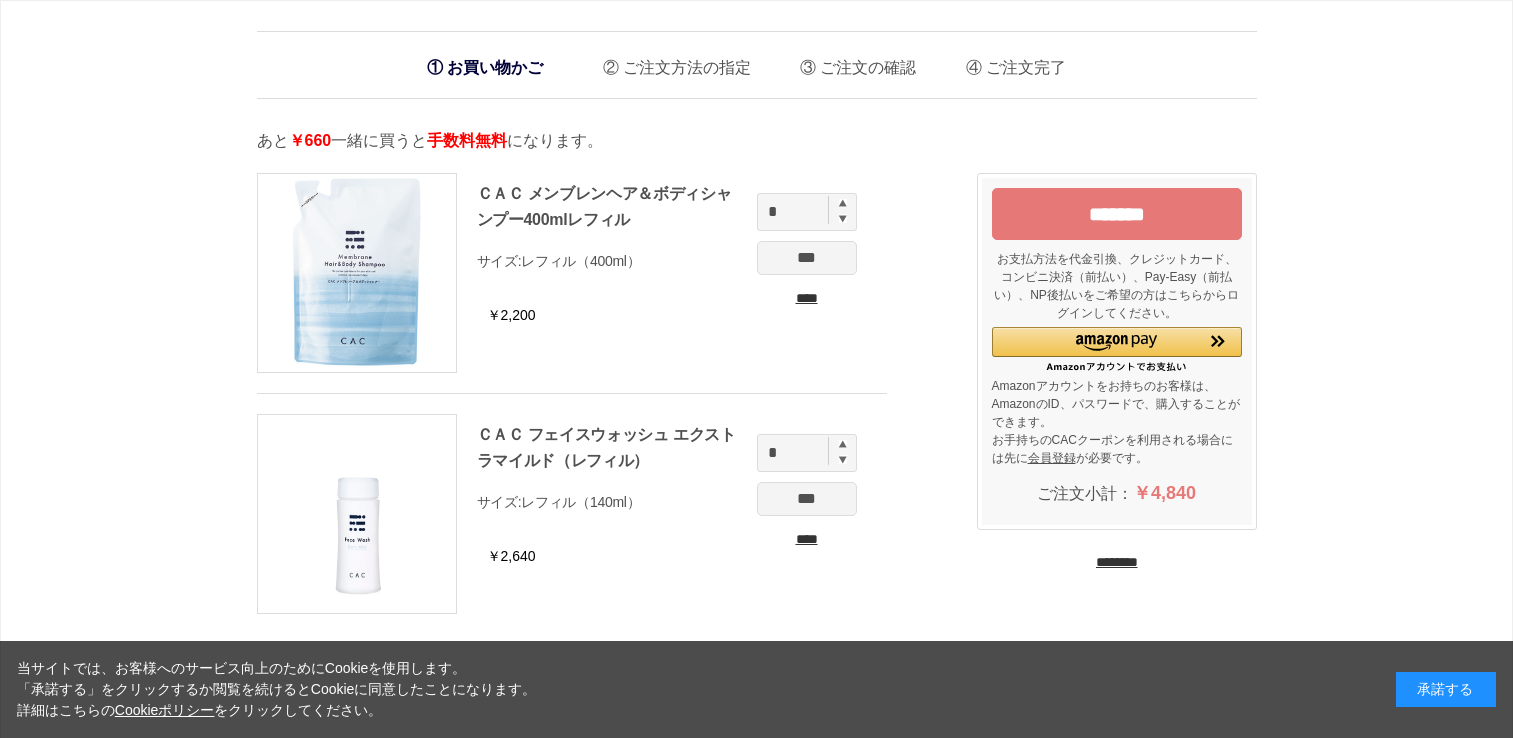 scroll, scrollTop: 0, scrollLeft: 0, axis: both 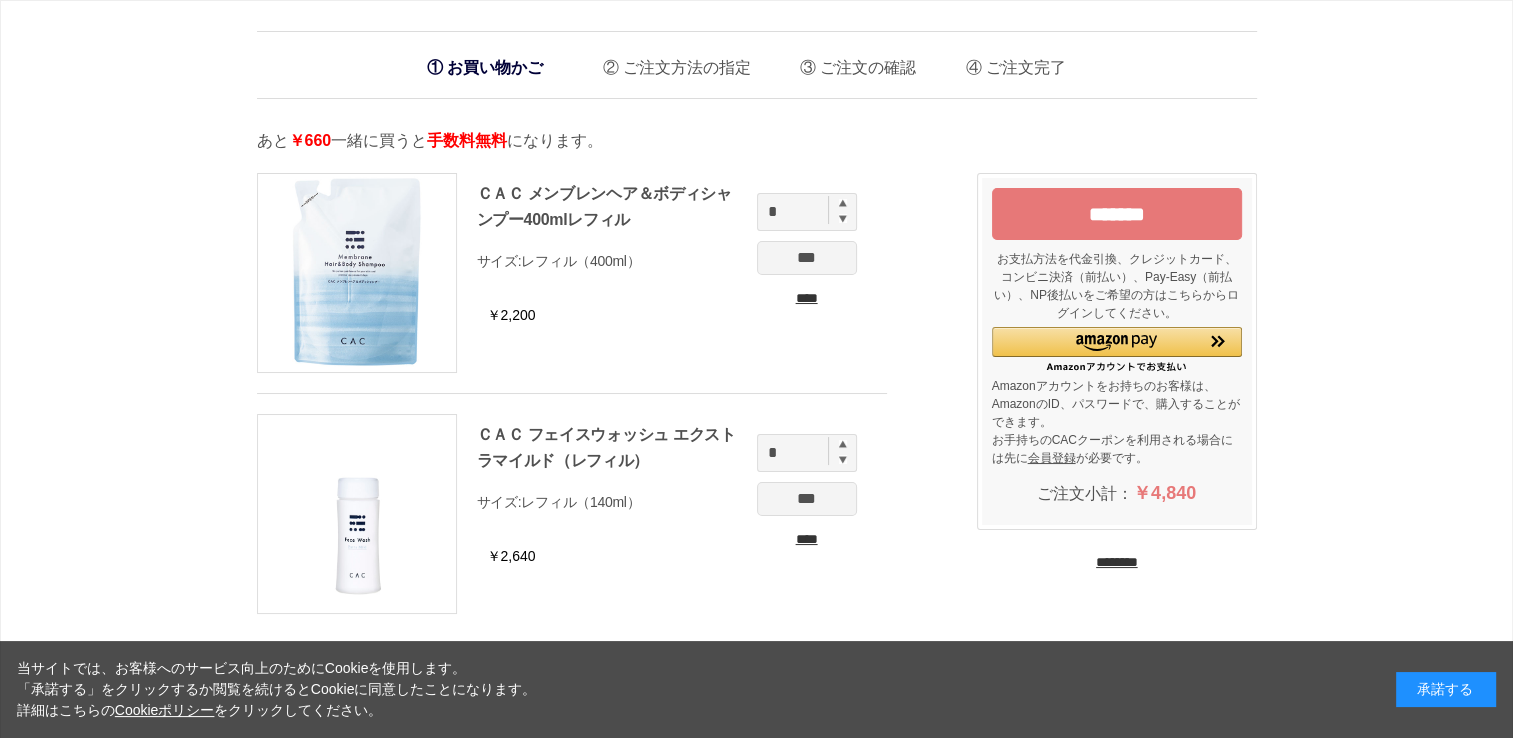 click on "********" at bounding box center [1117, 562] 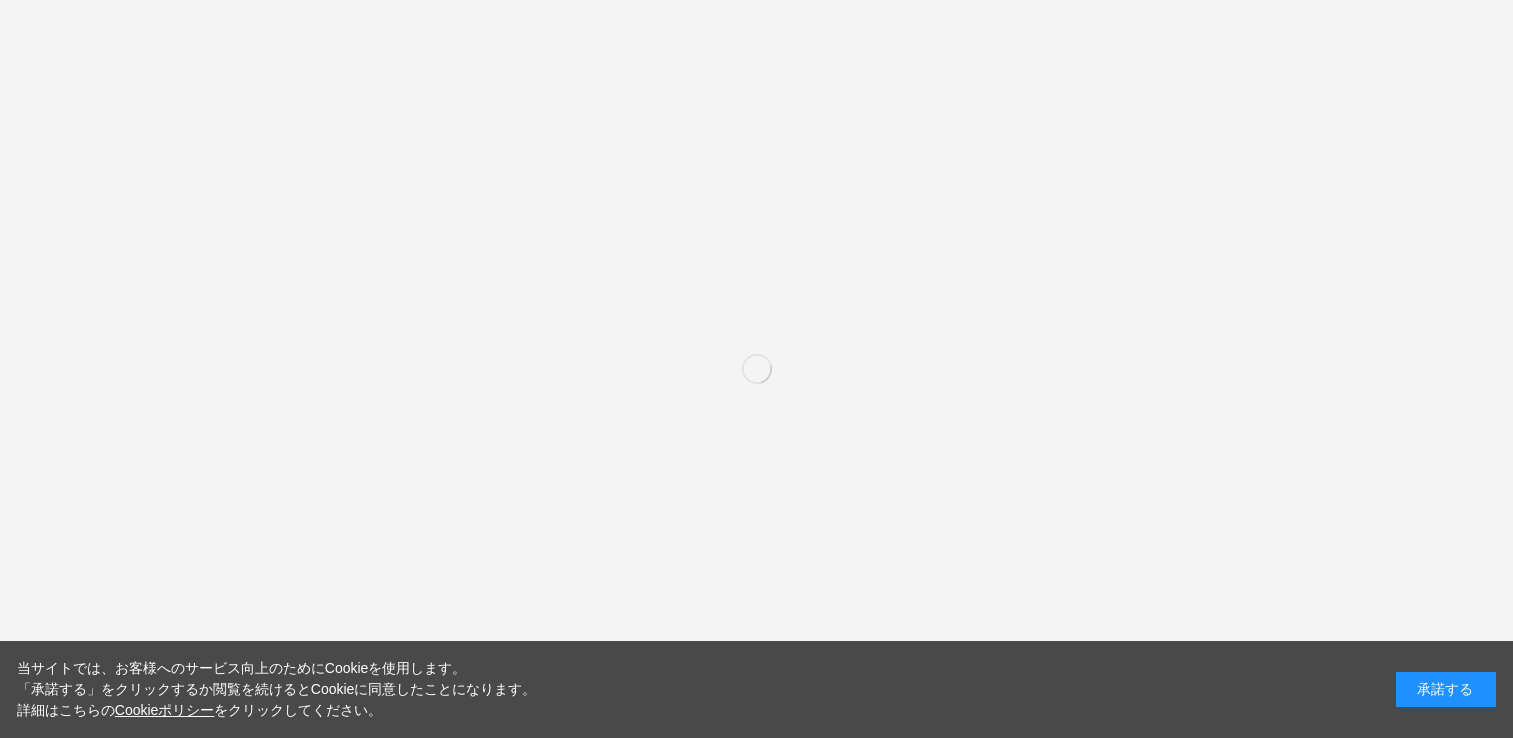 scroll, scrollTop: 0, scrollLeft: 0, axis: both 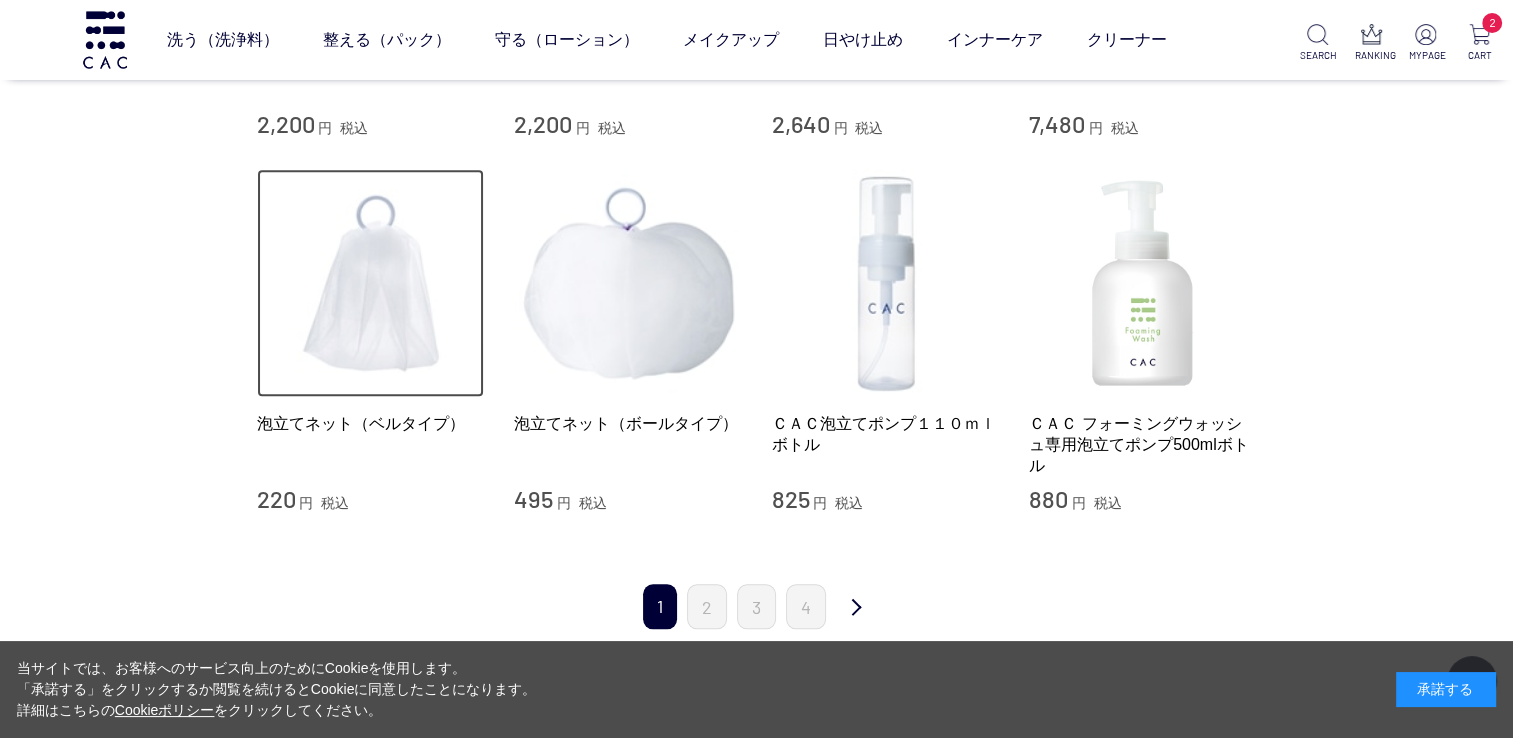 click at bounding box center [371, 283] 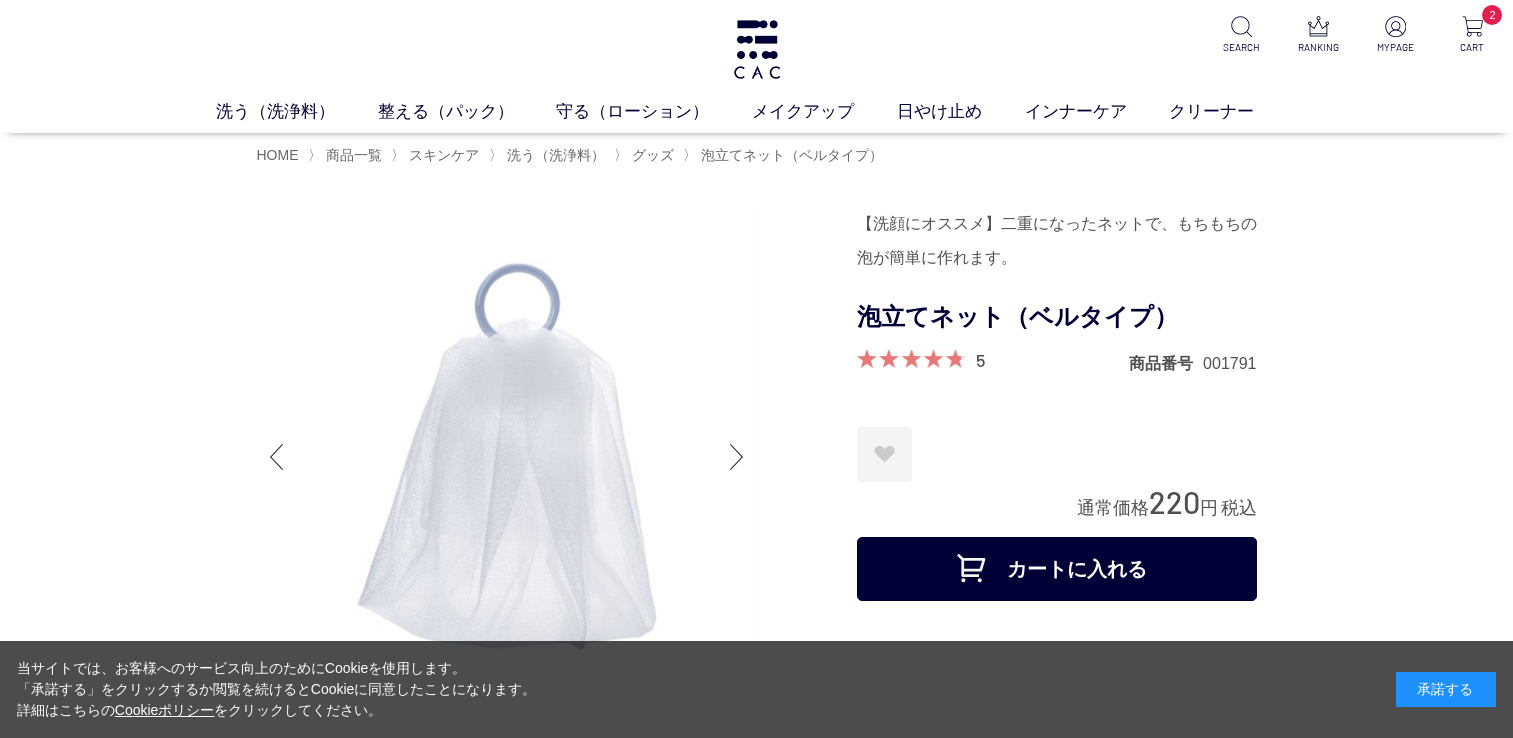scroll, scrollTop: 0, scrollLeft: 0, axis: both 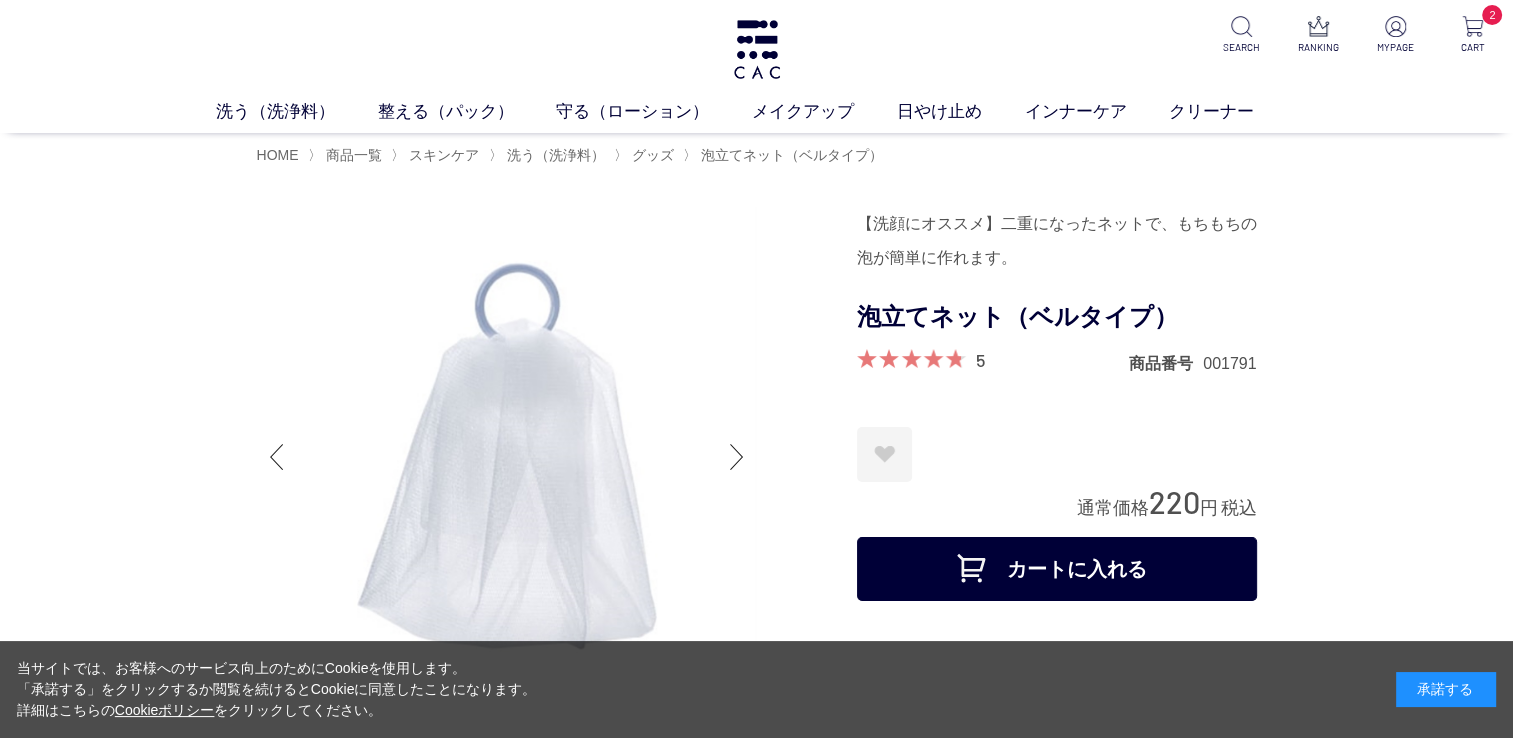 click on "カートに入れる" at bounding box center (1057, 569) 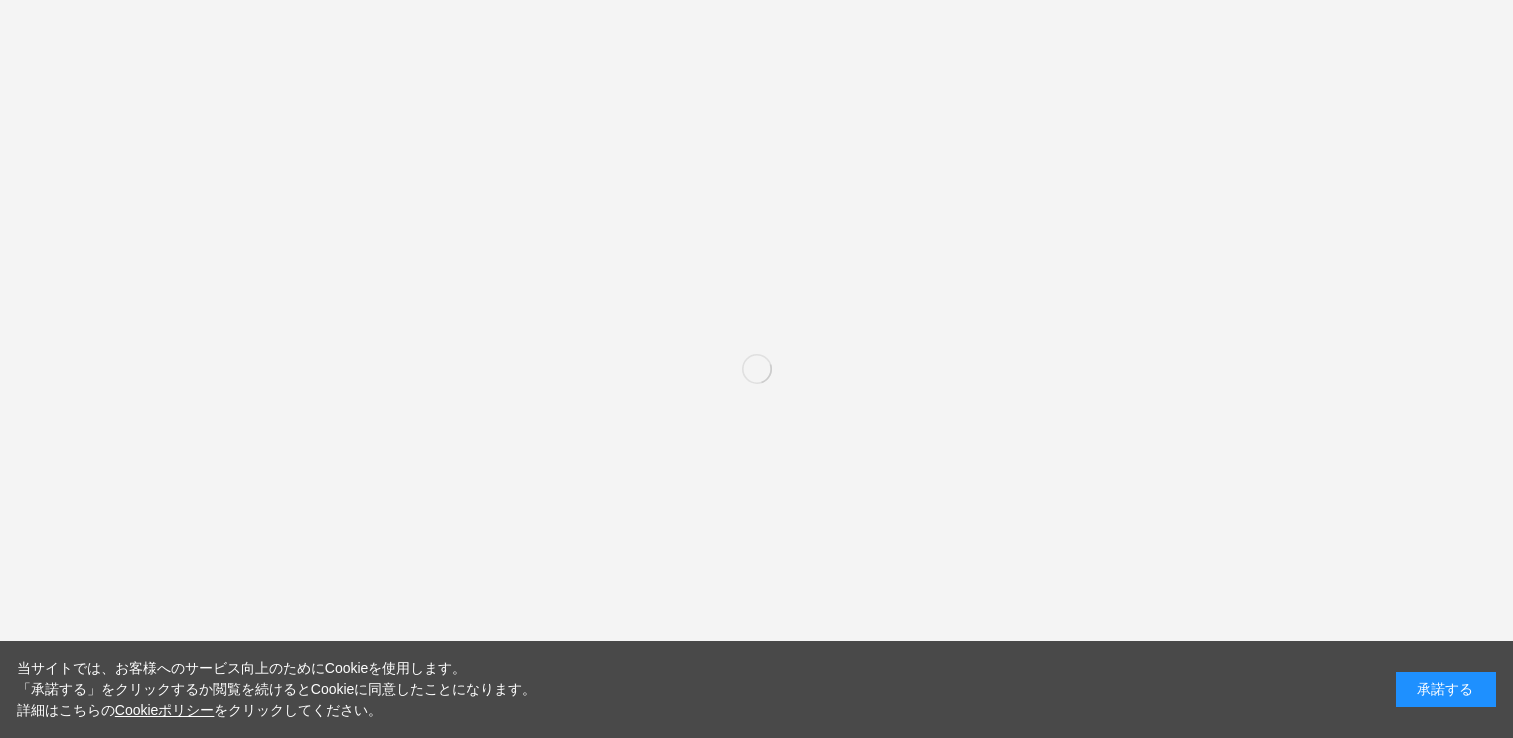 scroll, scrollTop: 0, scrollLeft: 0, axis: both 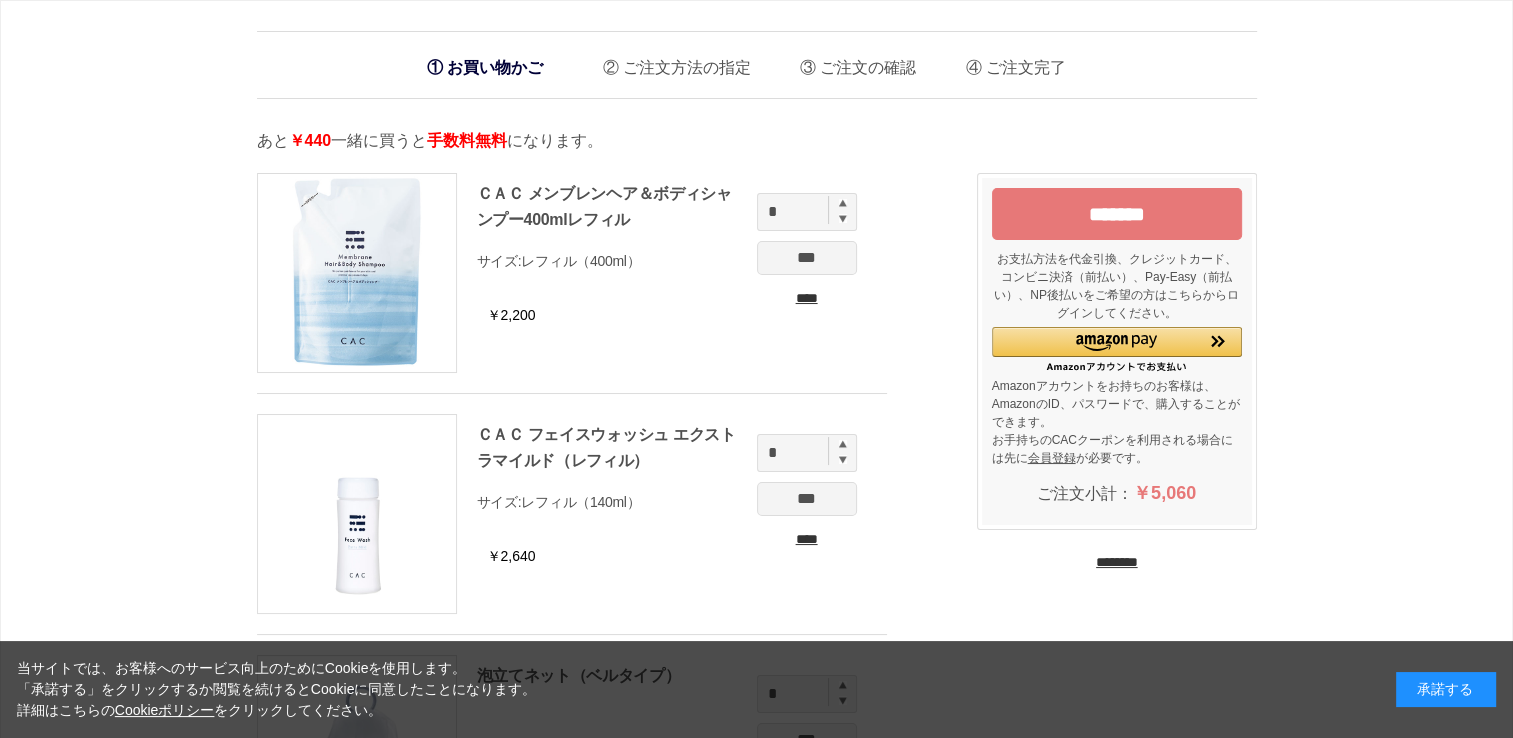 click on "********" at bounding box center (1117, 562) 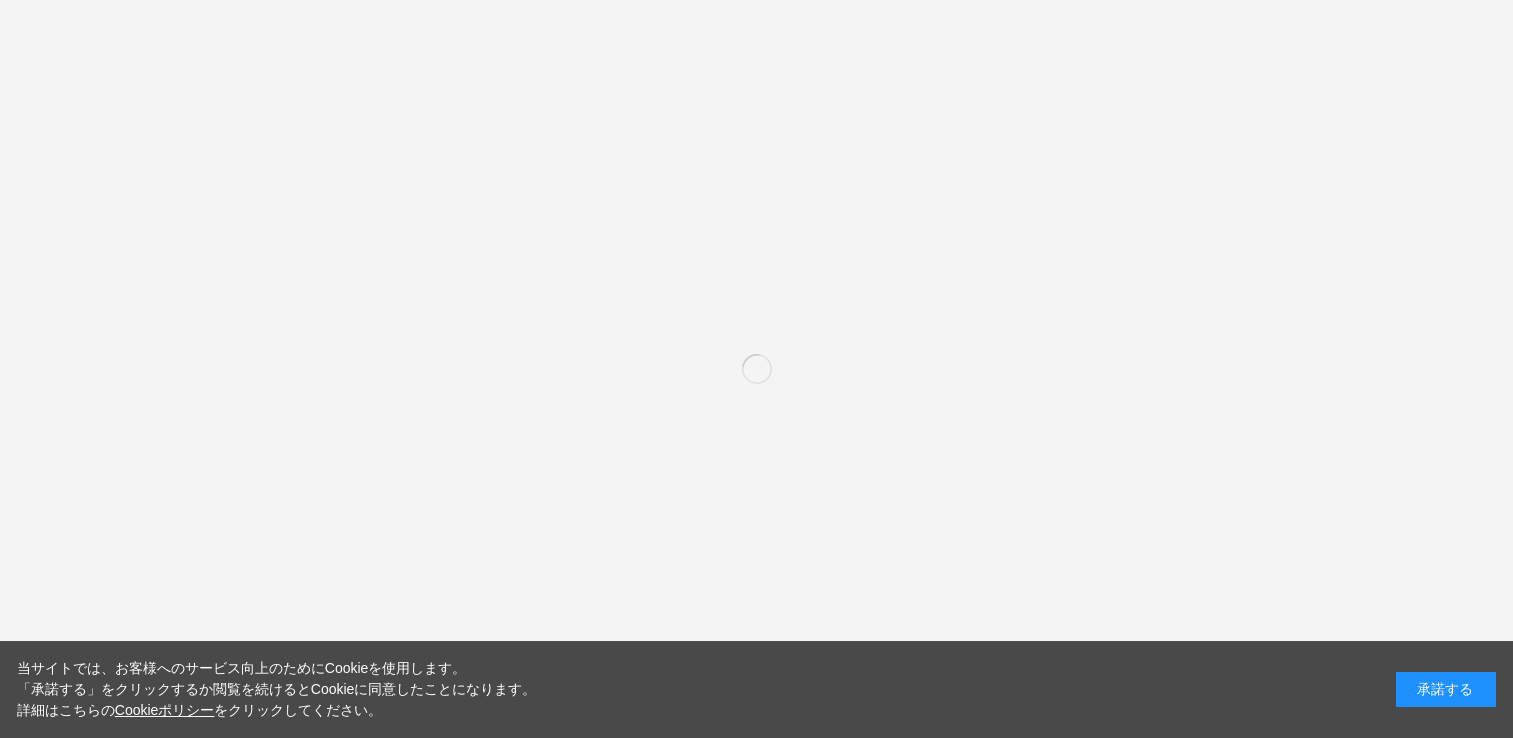 scroll, scrollTop: 0, scrollLeft: 0, axis: both 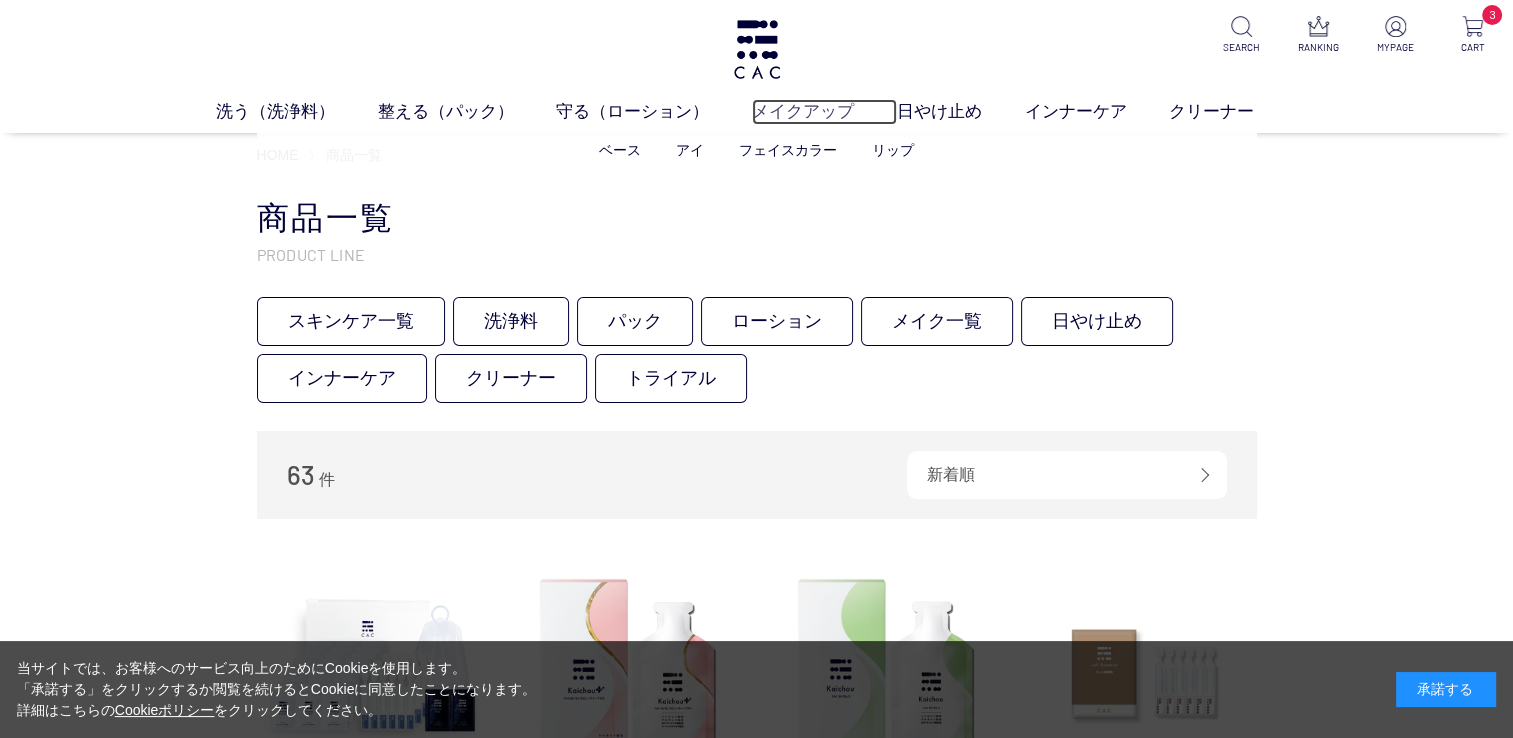 click on "メイクアップ" at bounding box center (824, 112) 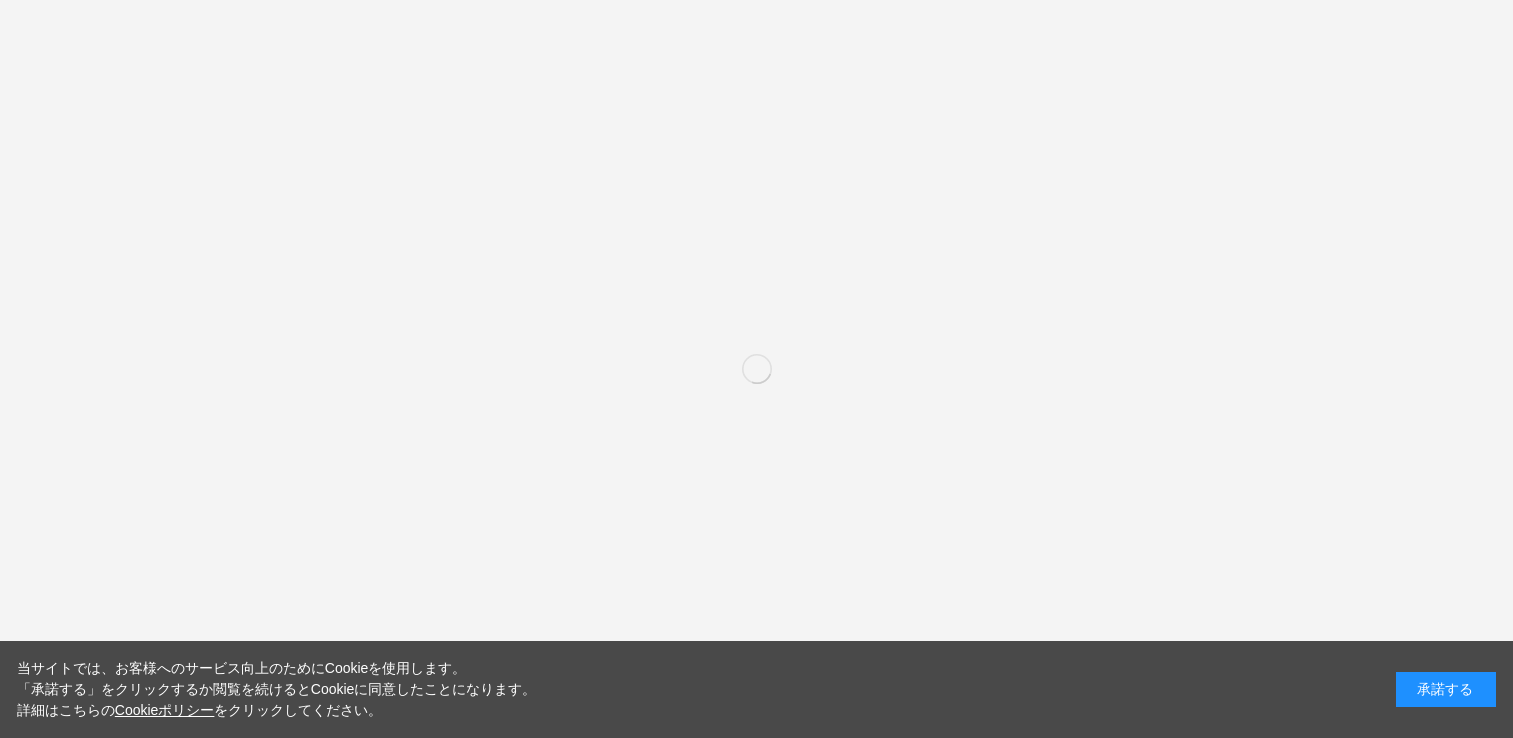 scroll, scrollTop: 0, scrollLeft: 0, axis: both 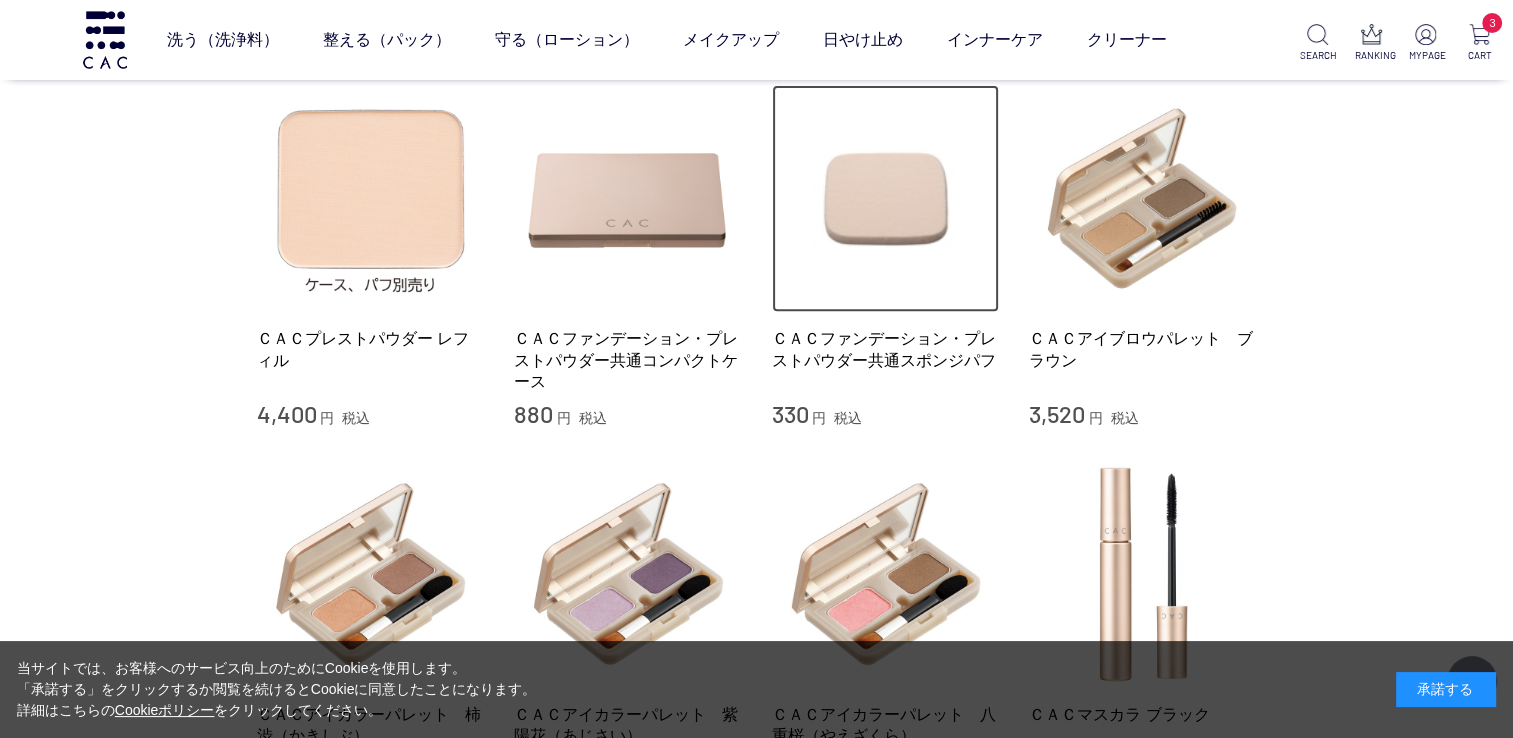 click at bounding box center (886, 199) 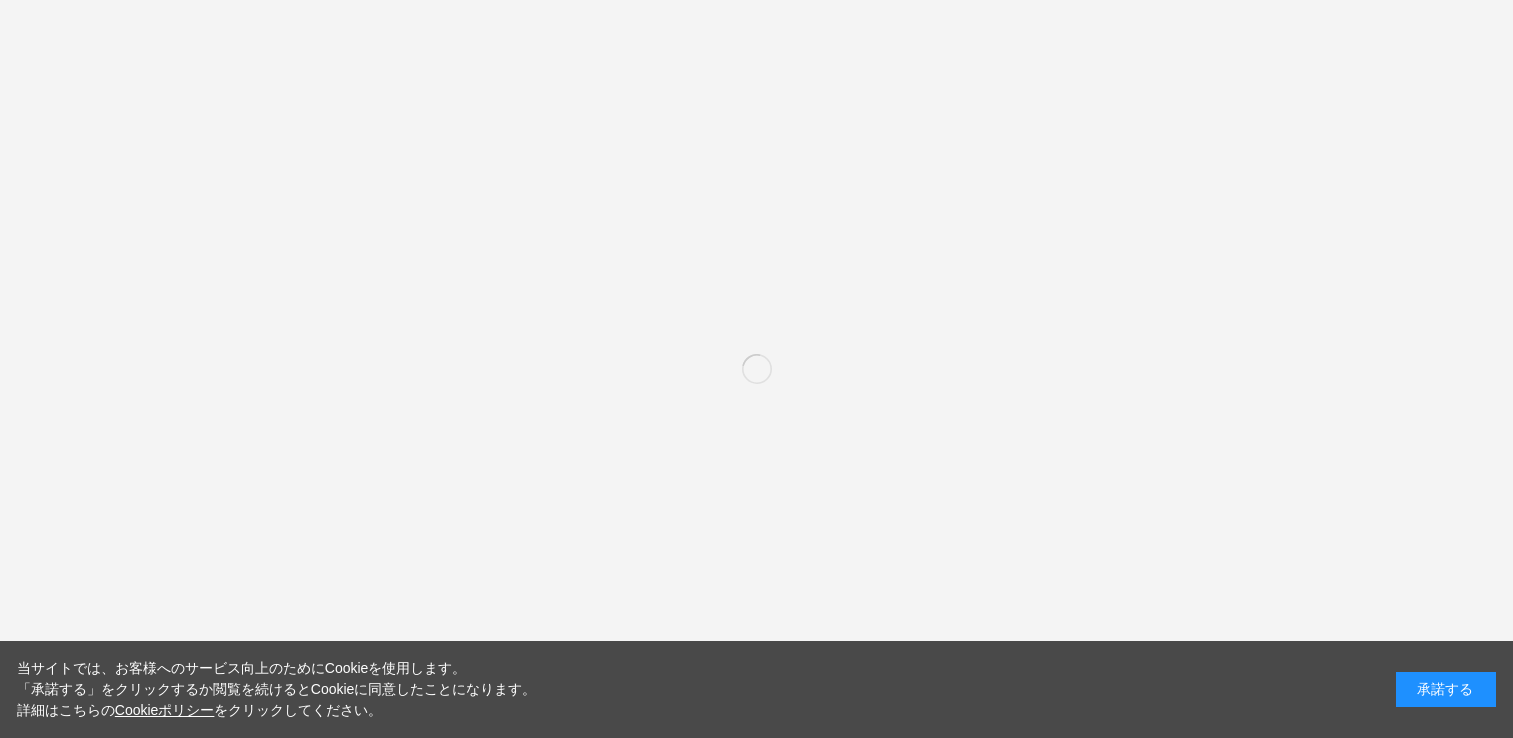 scroll, scrollTop: 0, scrollLeft: 0, axis: both 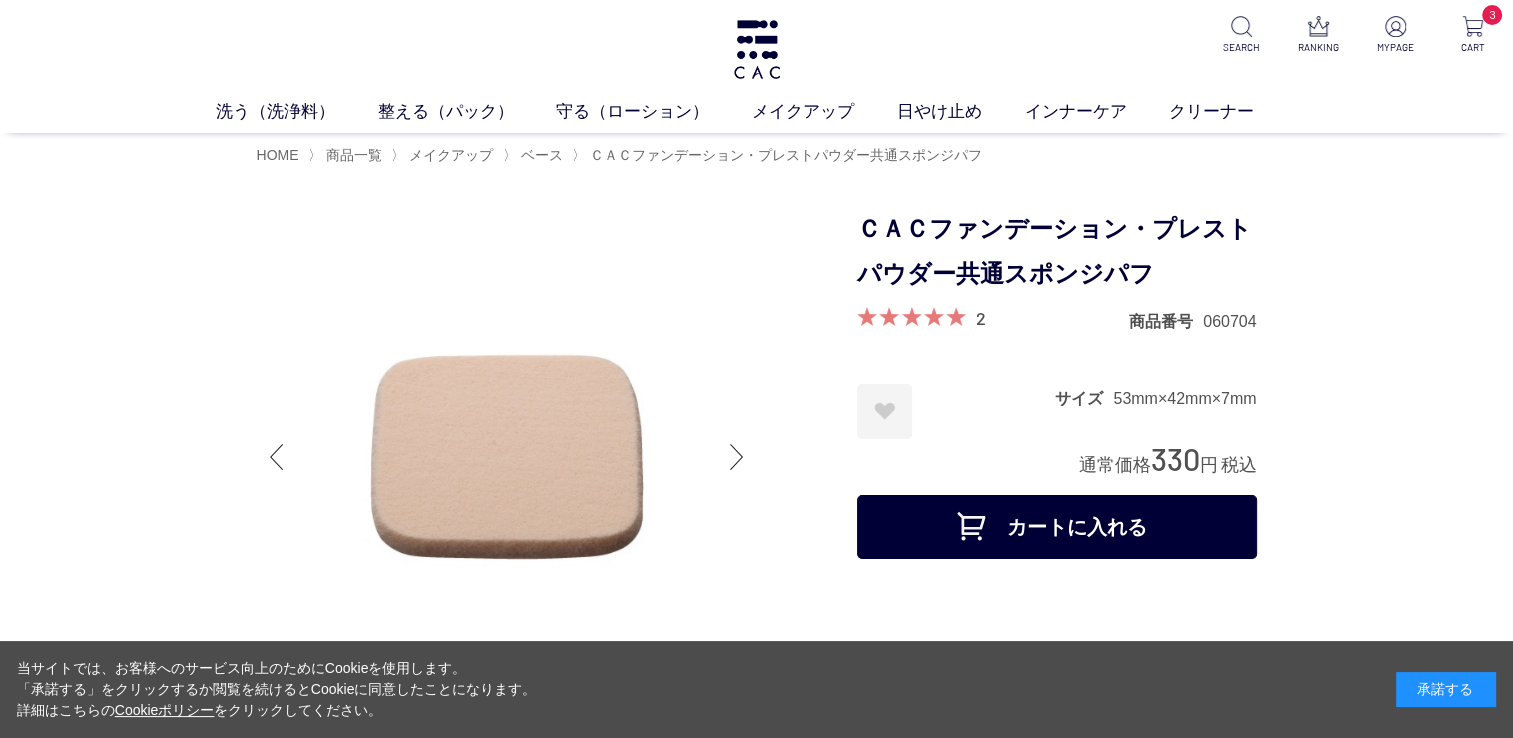 click on "カートに入れる" at bounding box center [1057, 527] 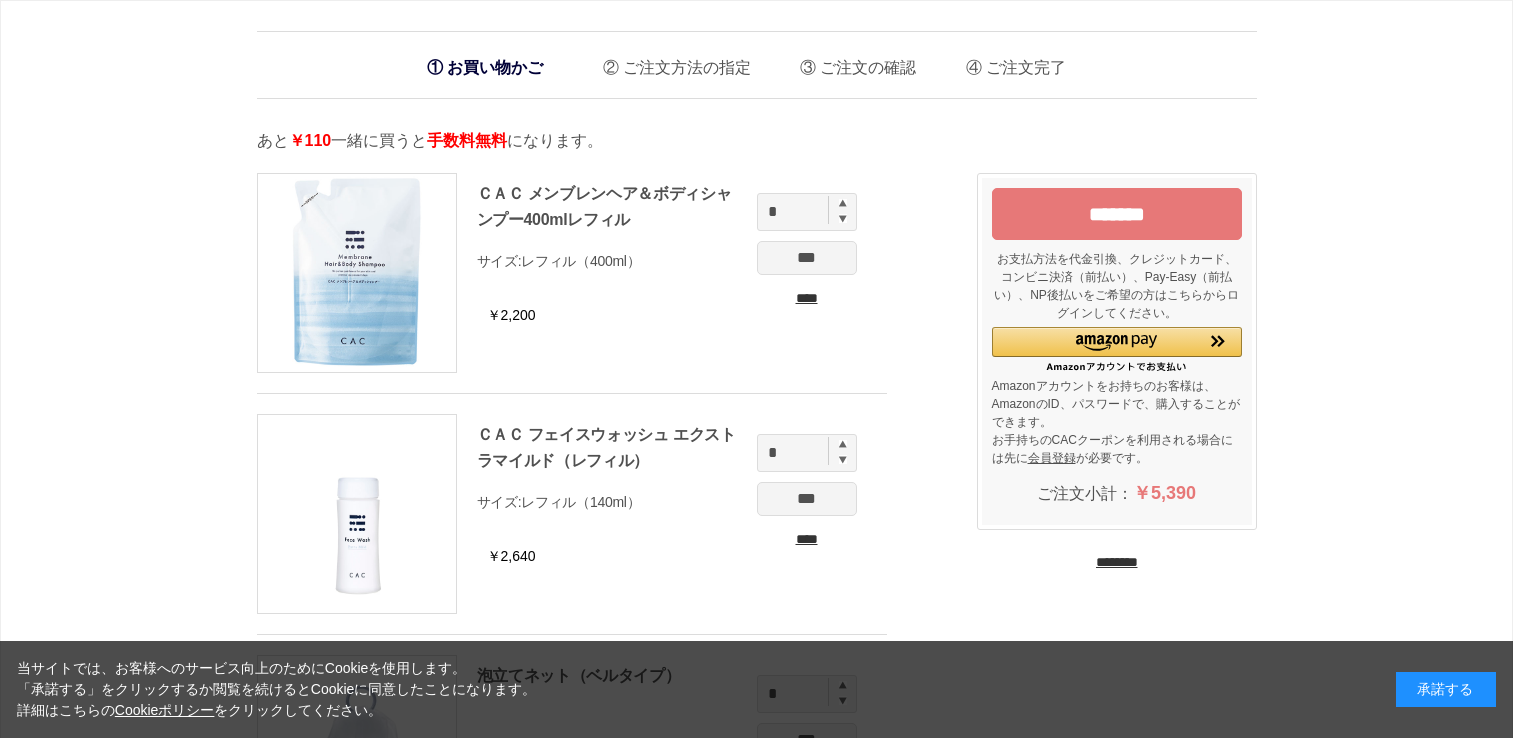 scroll, scrollTop: 0, scrollLeft: 0, axis: both 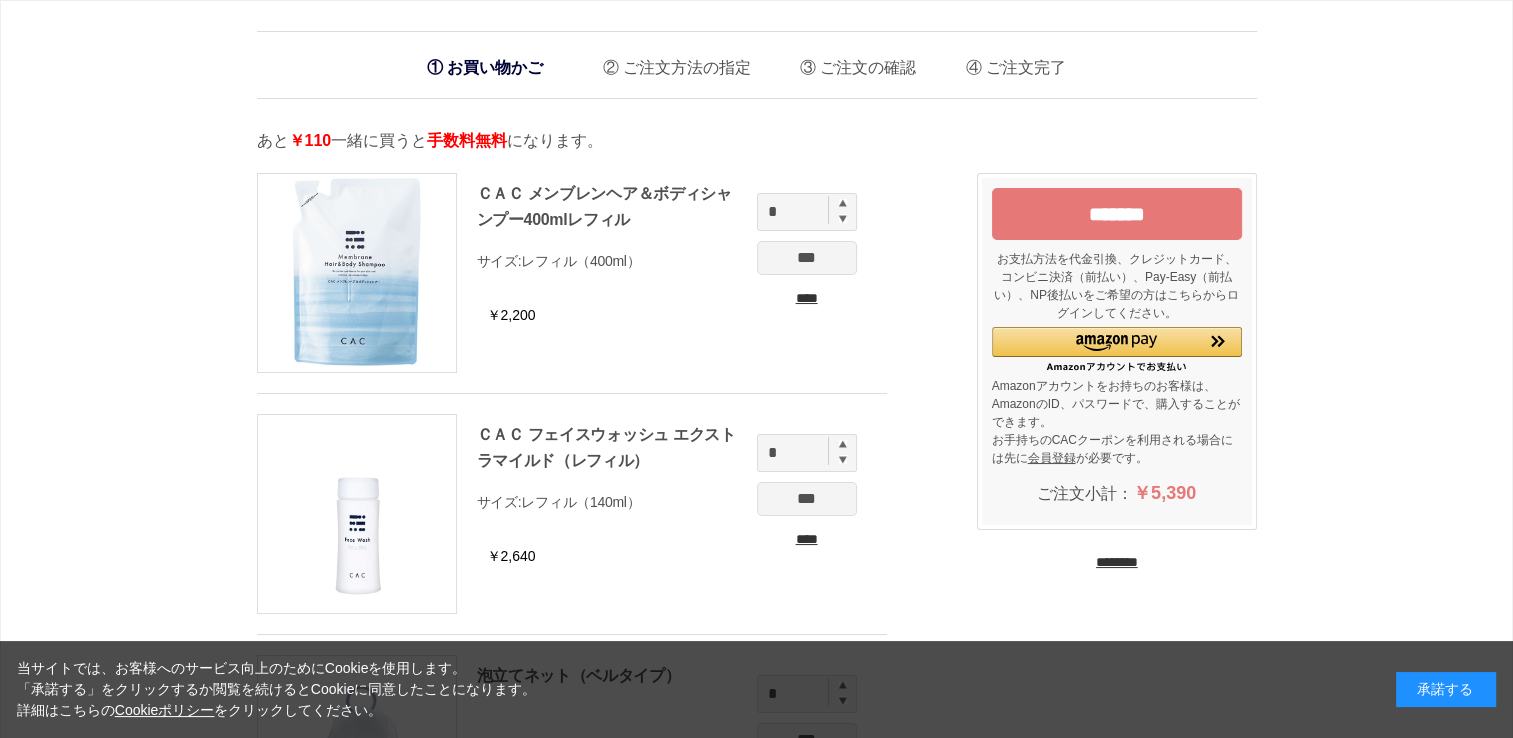 click on "********" at bounding box center [1117, 562] 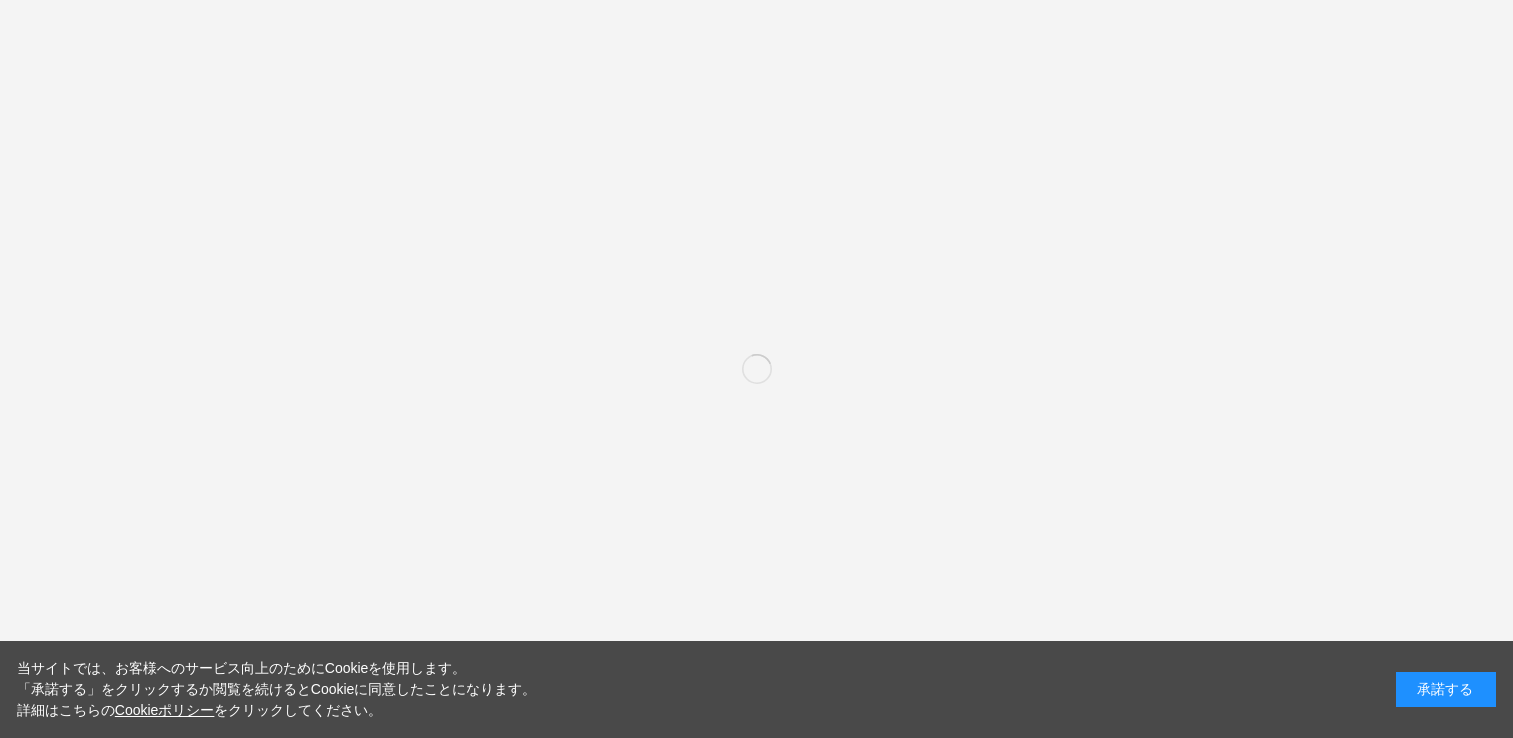 scroll, scrollTop: 0, scrollLeft: 0, axis: both 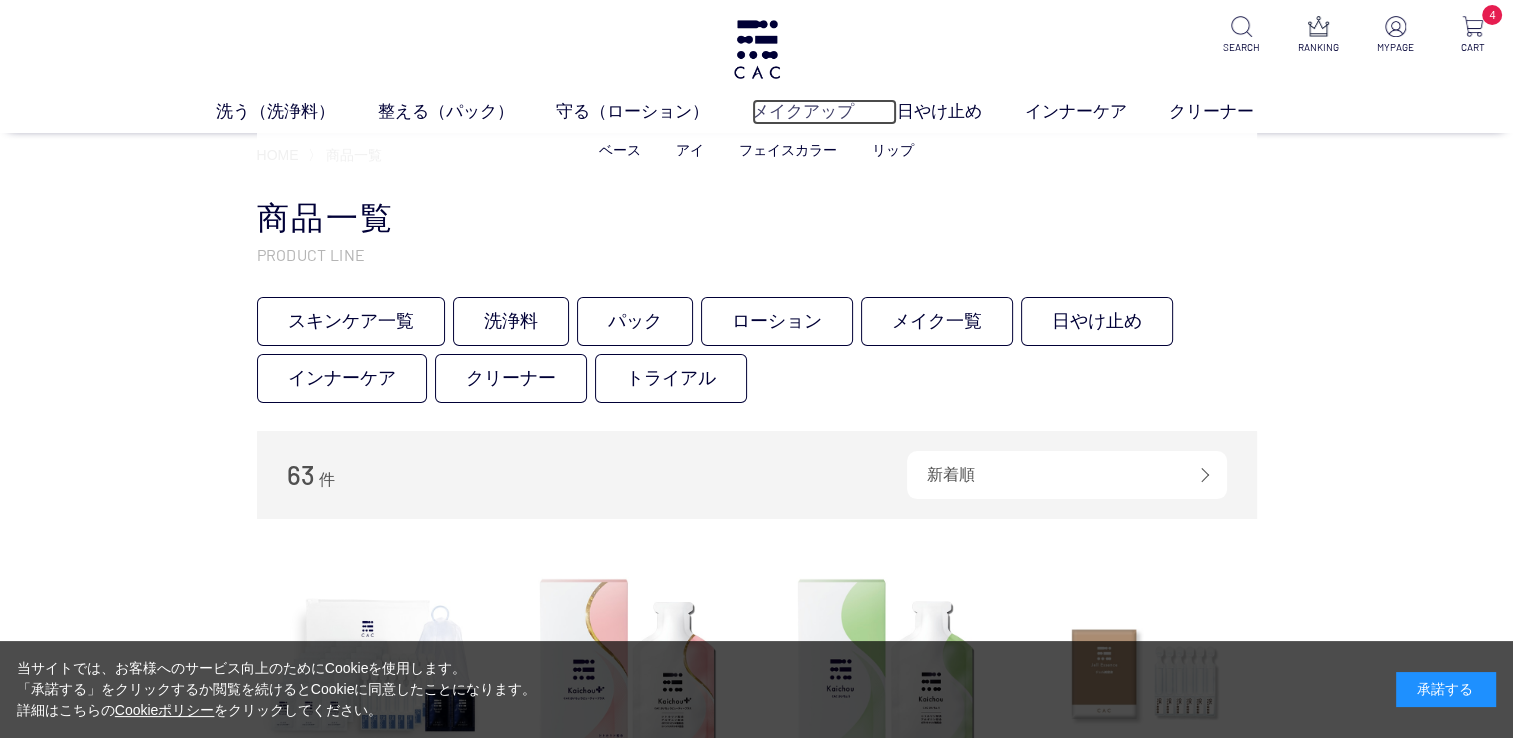 click on "メイクアップ" at bounding box center (824, 112) 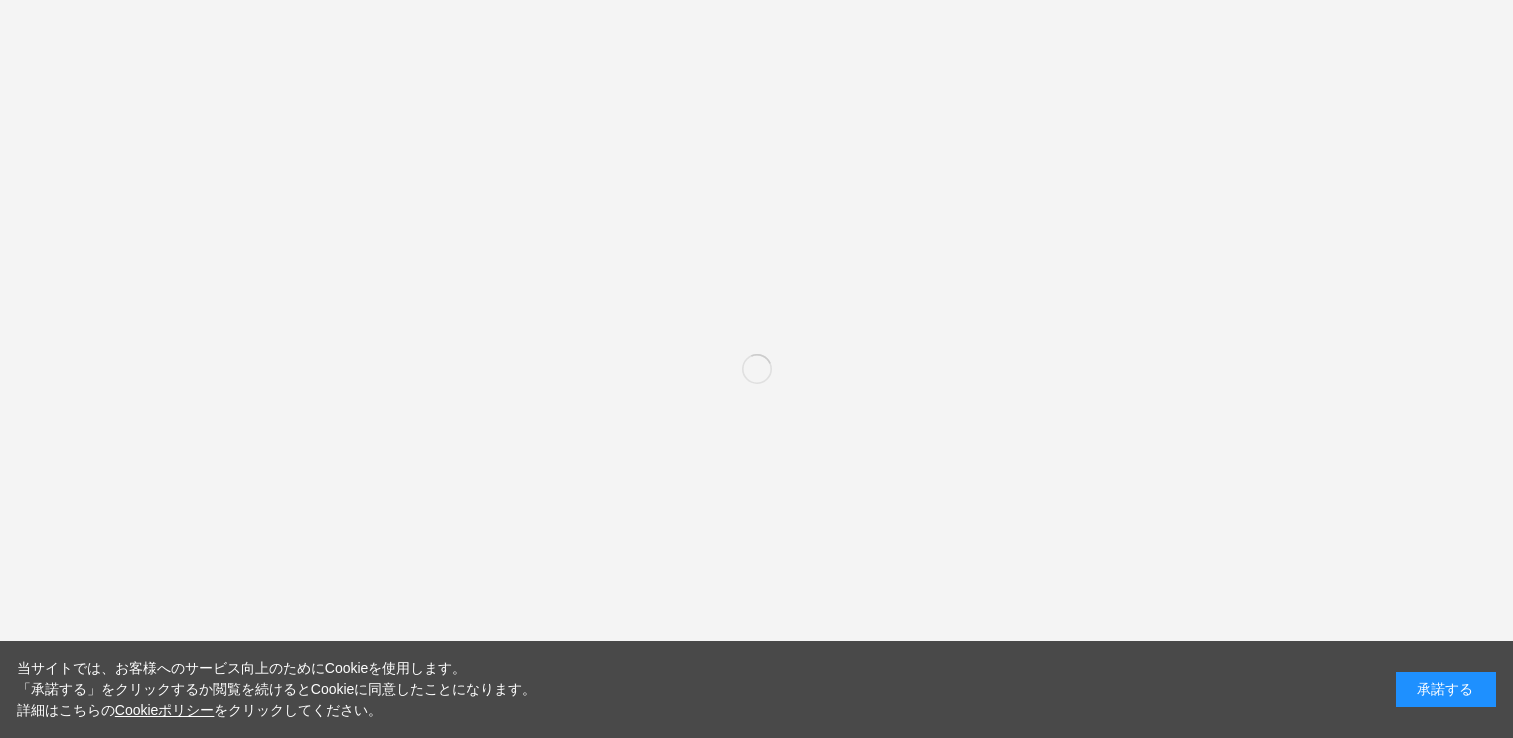 scroll, scrollTop: 0, scrollLeft: 0, axis: both 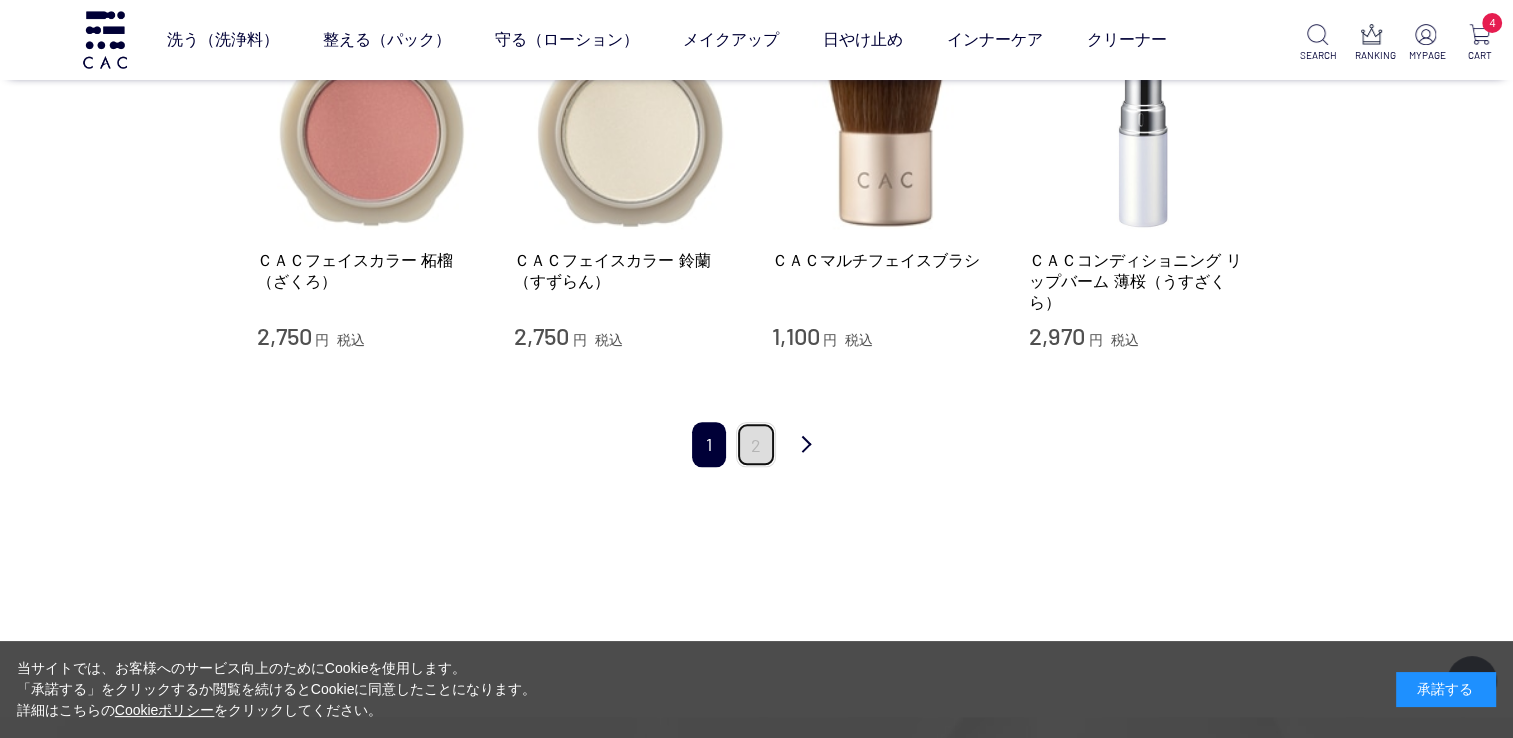 click on "2" at bounding box center (756, 444) 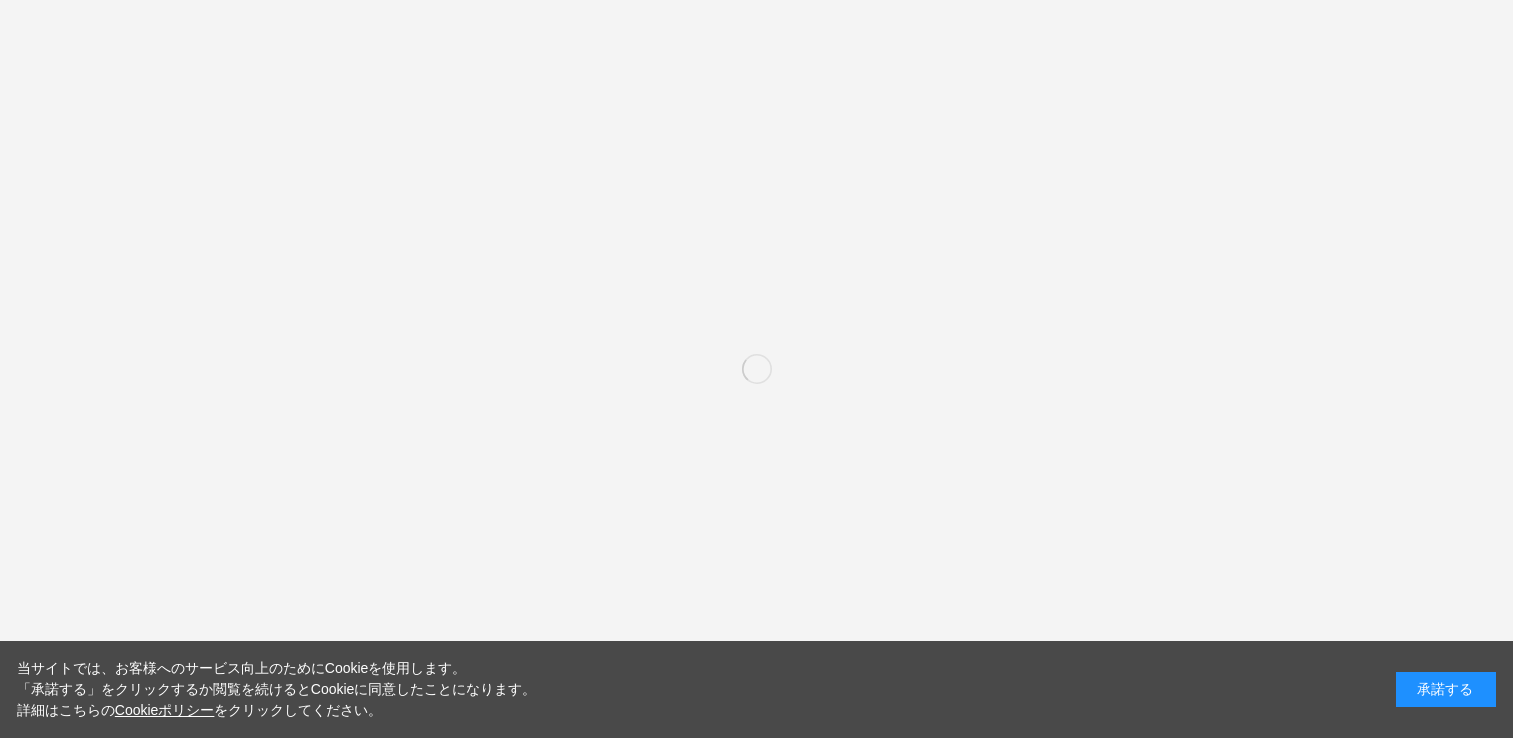 scroll, scrollTop: 0, scrollLeft: 0, axis: both 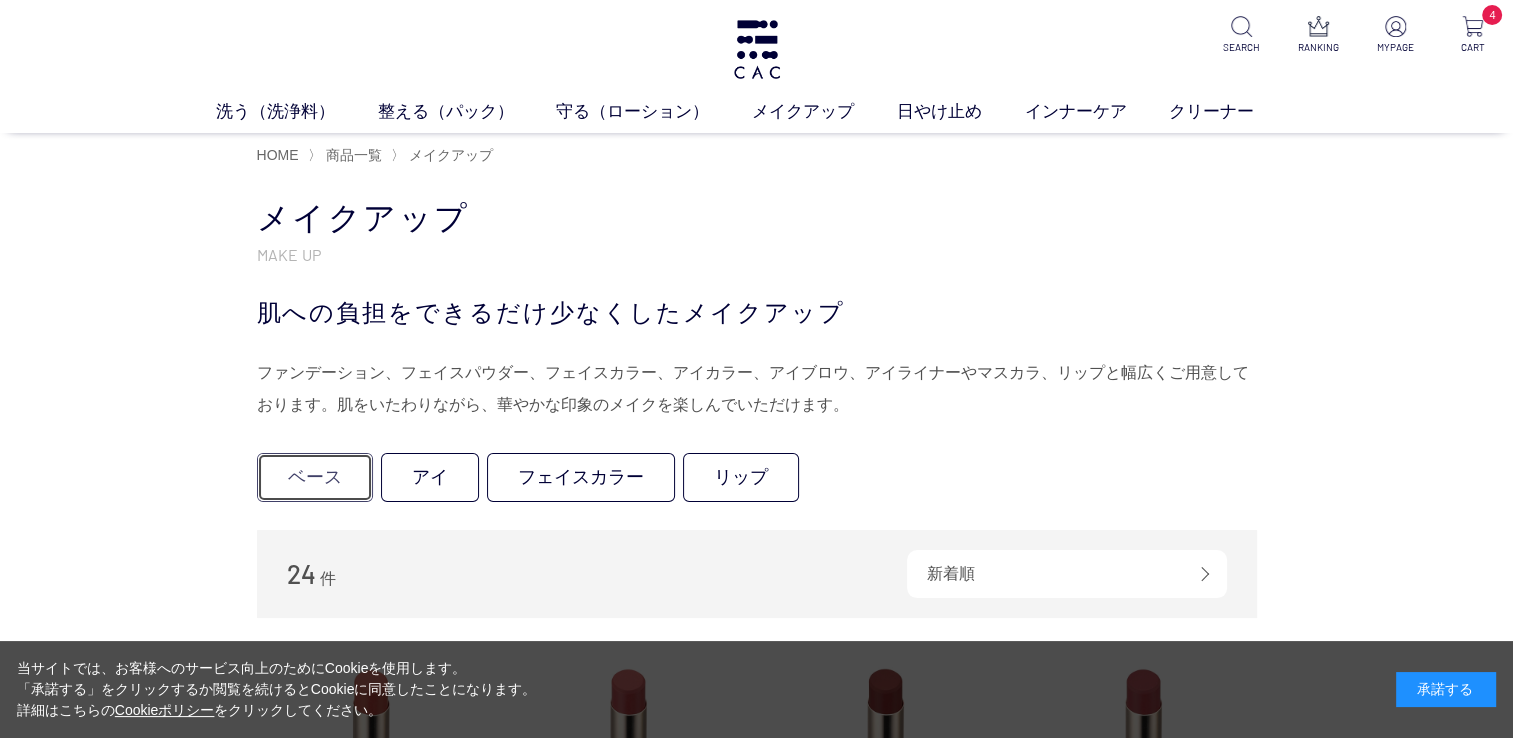 click on "ベース" at bounding box center (315, 477) 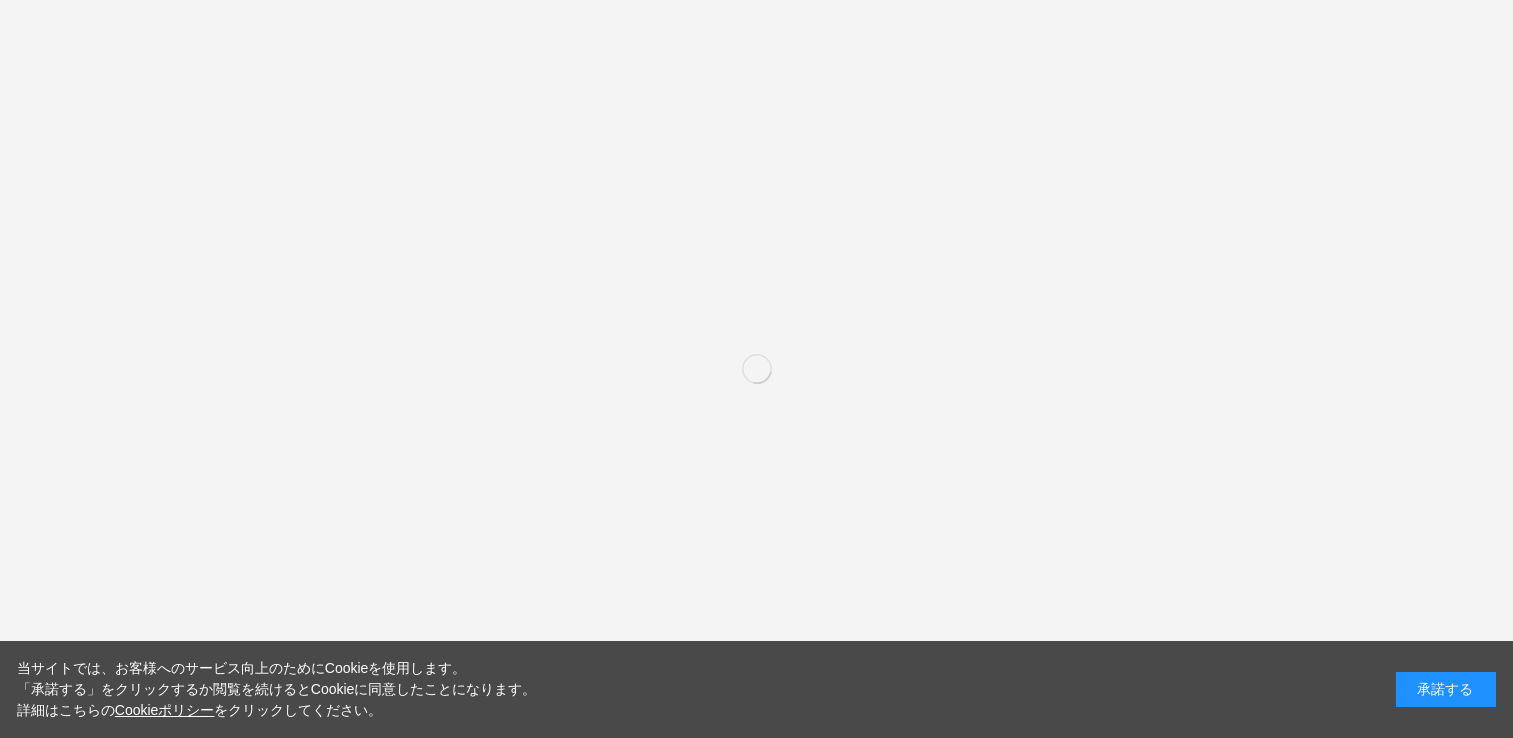 scroll, scrollTop: 0, scrollLeft: 0, axis: both 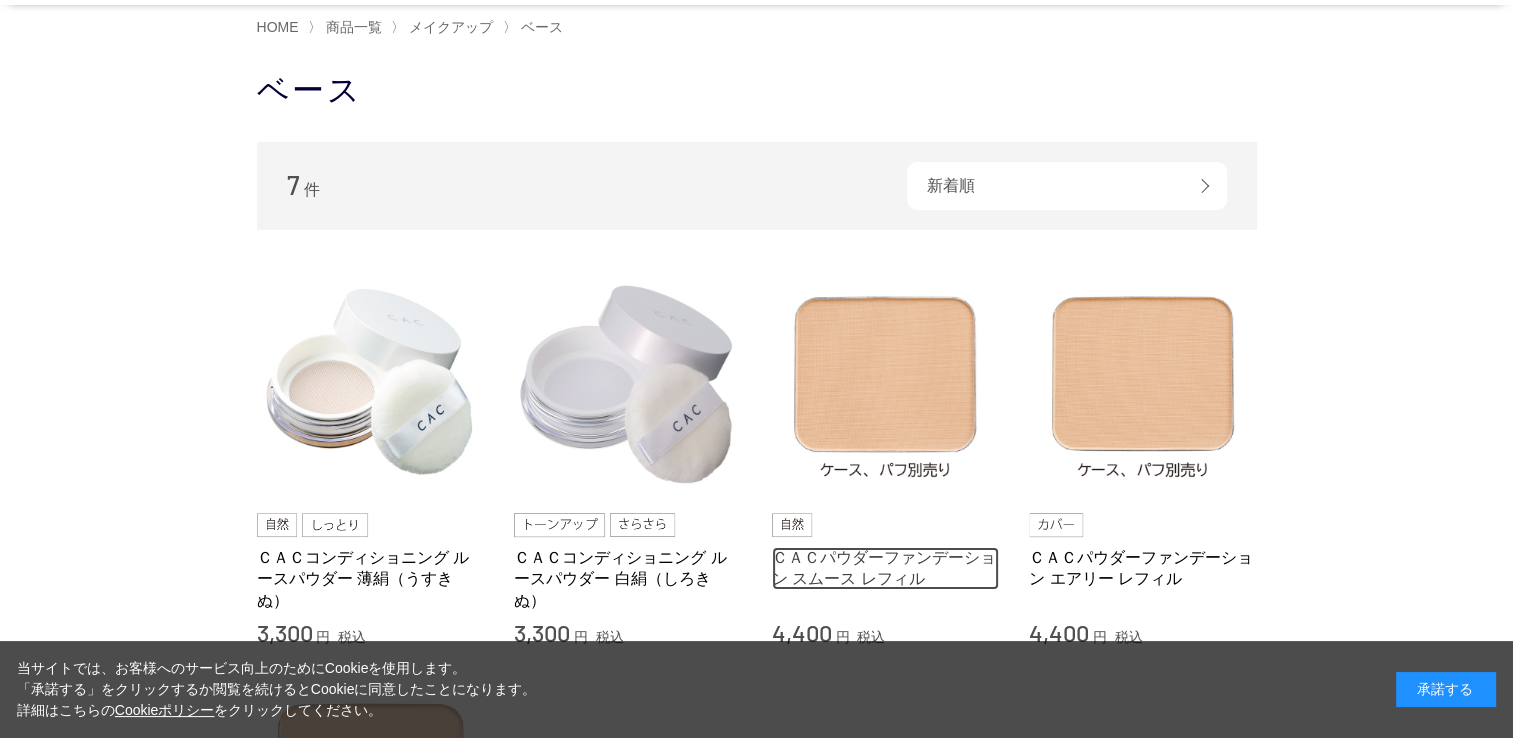 click on "ＣＡＣパウダーファンデーション スムース レフィル" at bounding box center [886, 568] 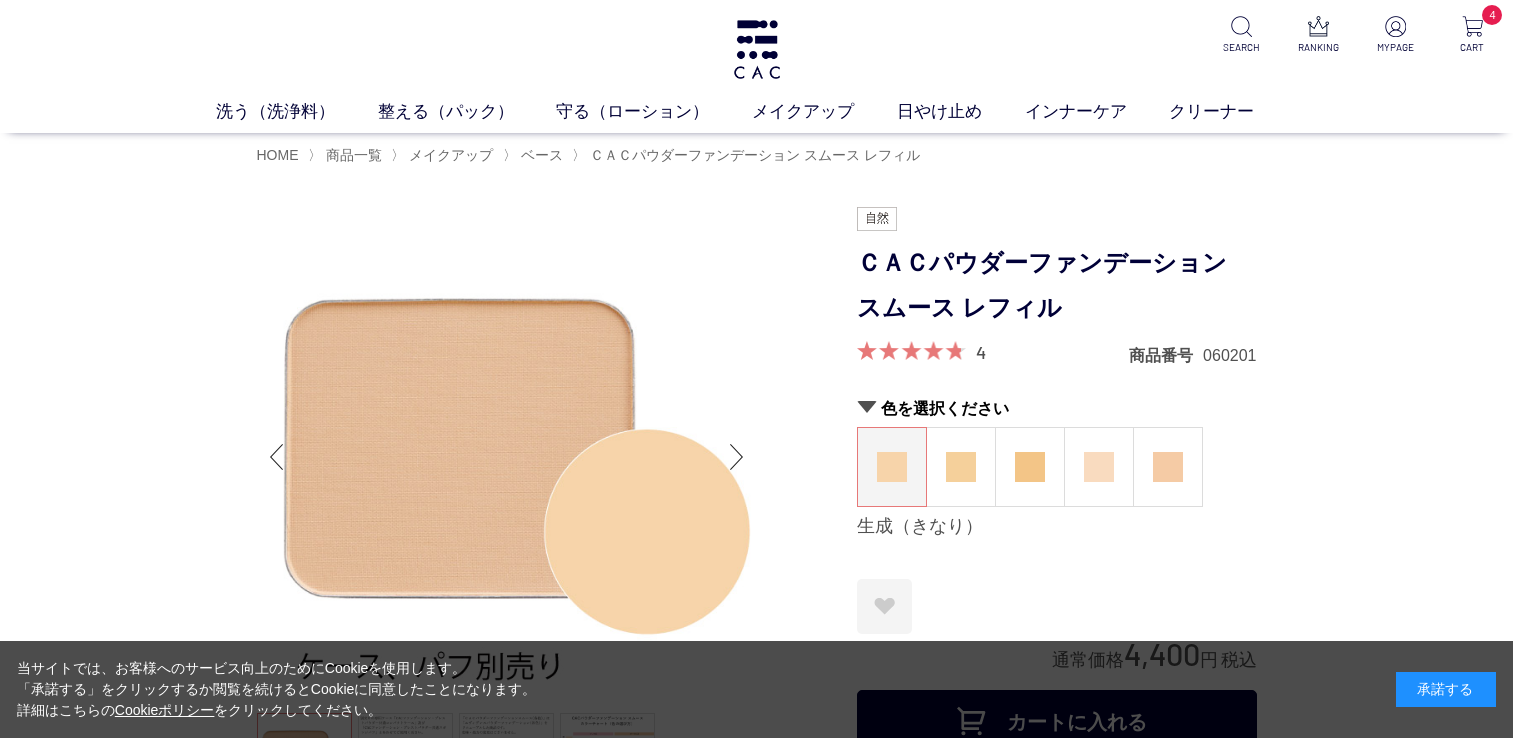 scroll, scrollTop: 0, scrollLeft: 0, axis: both 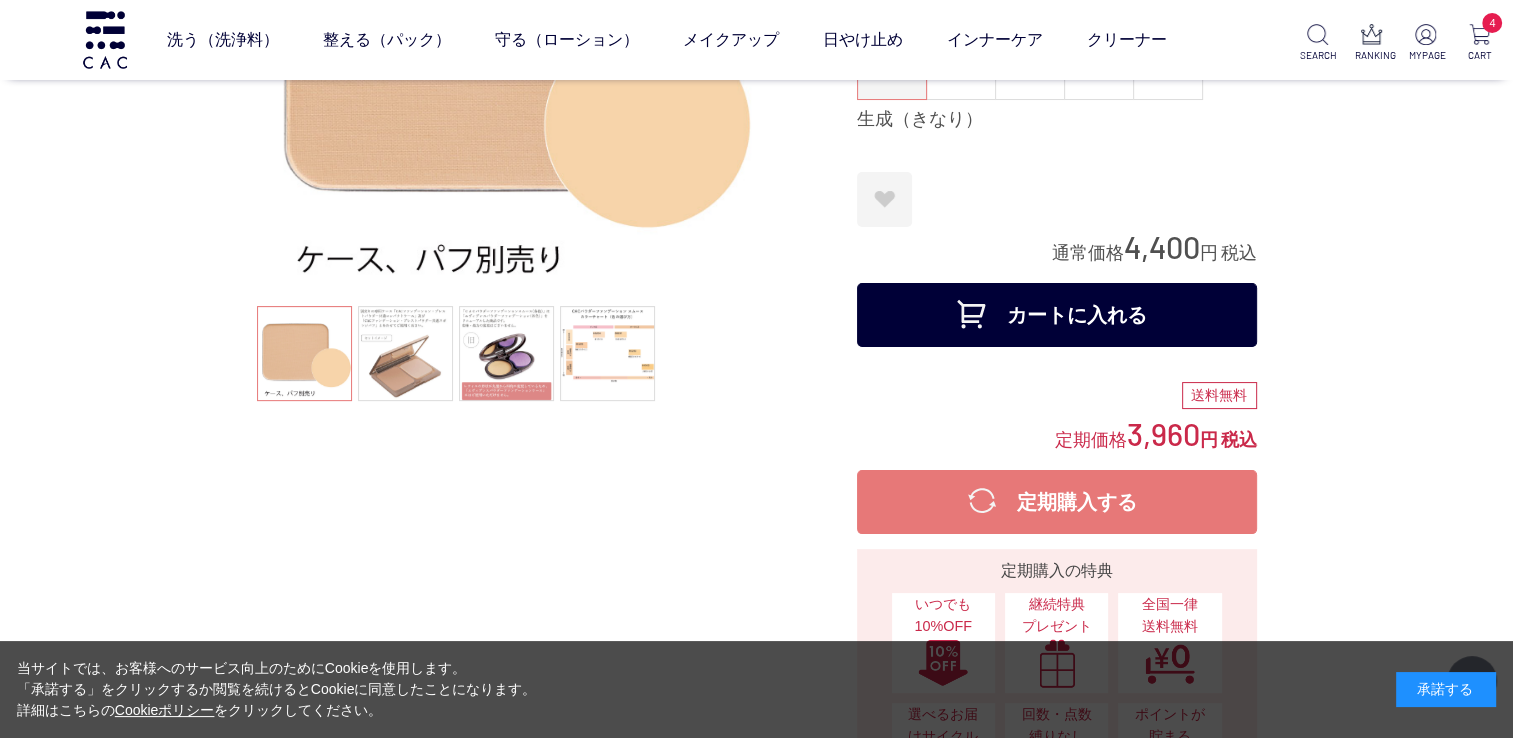 click on "カートに入れる" at bounding box center (1057, 315) 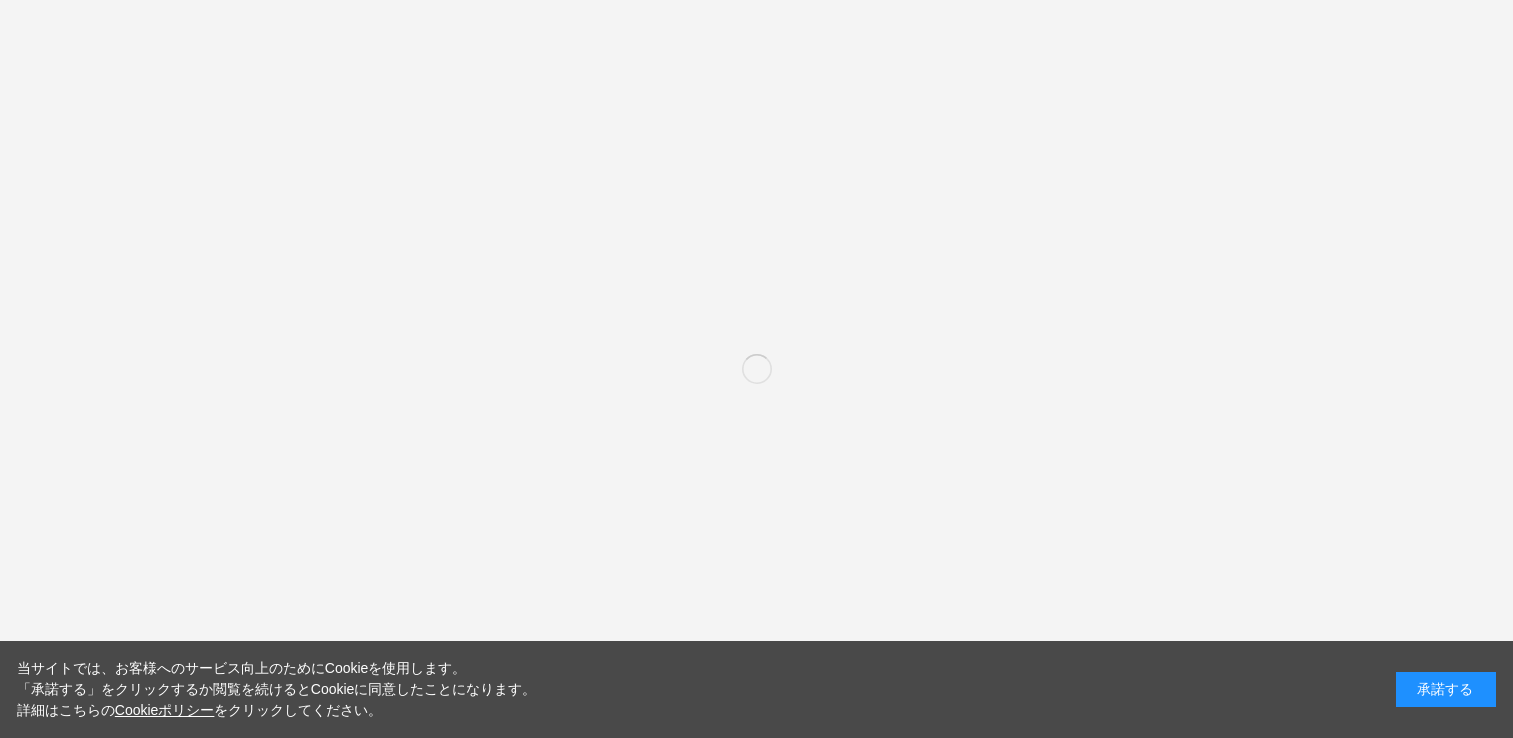 scroll, scrollTop: 0, scrollLeft: 0, axis: both 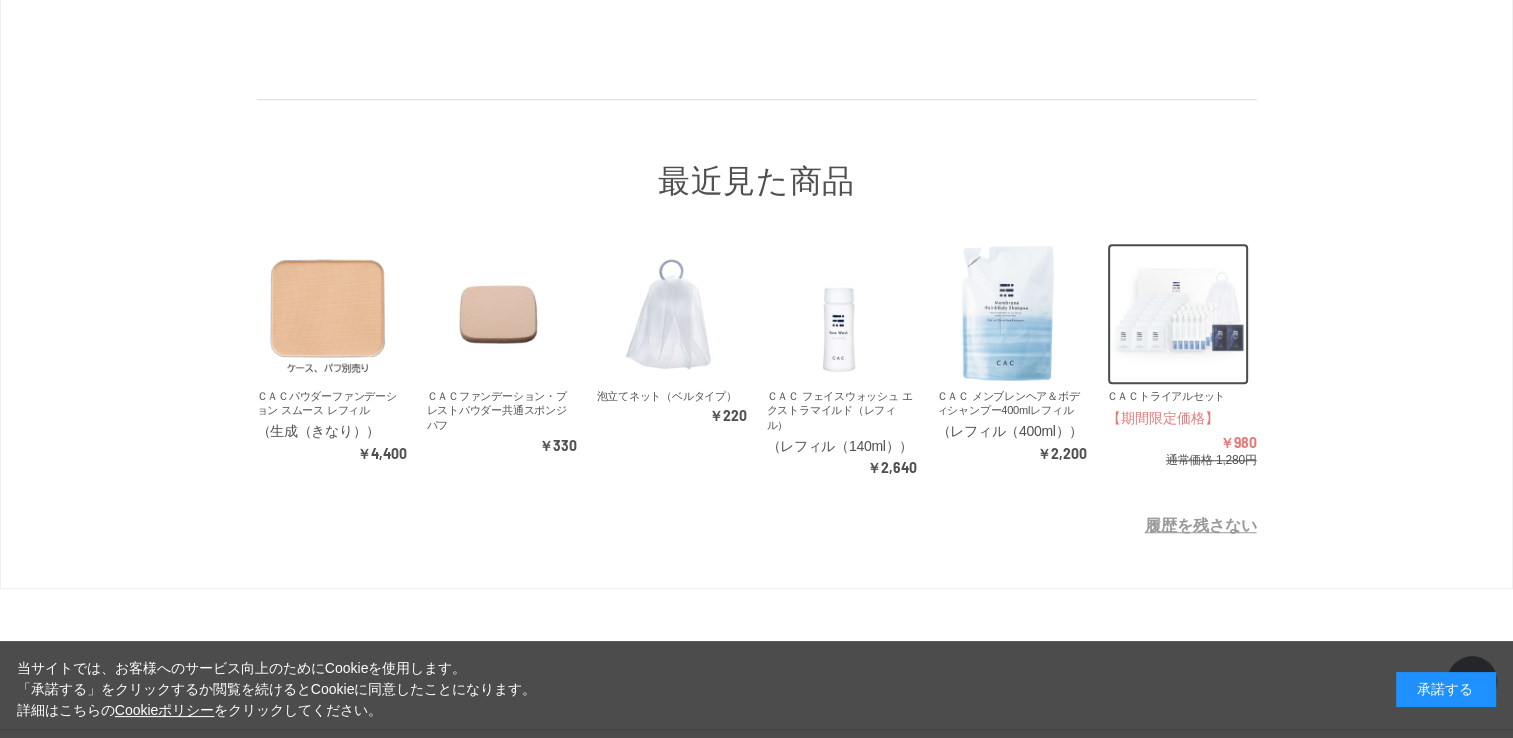 click at bounding box center (1178, 314) 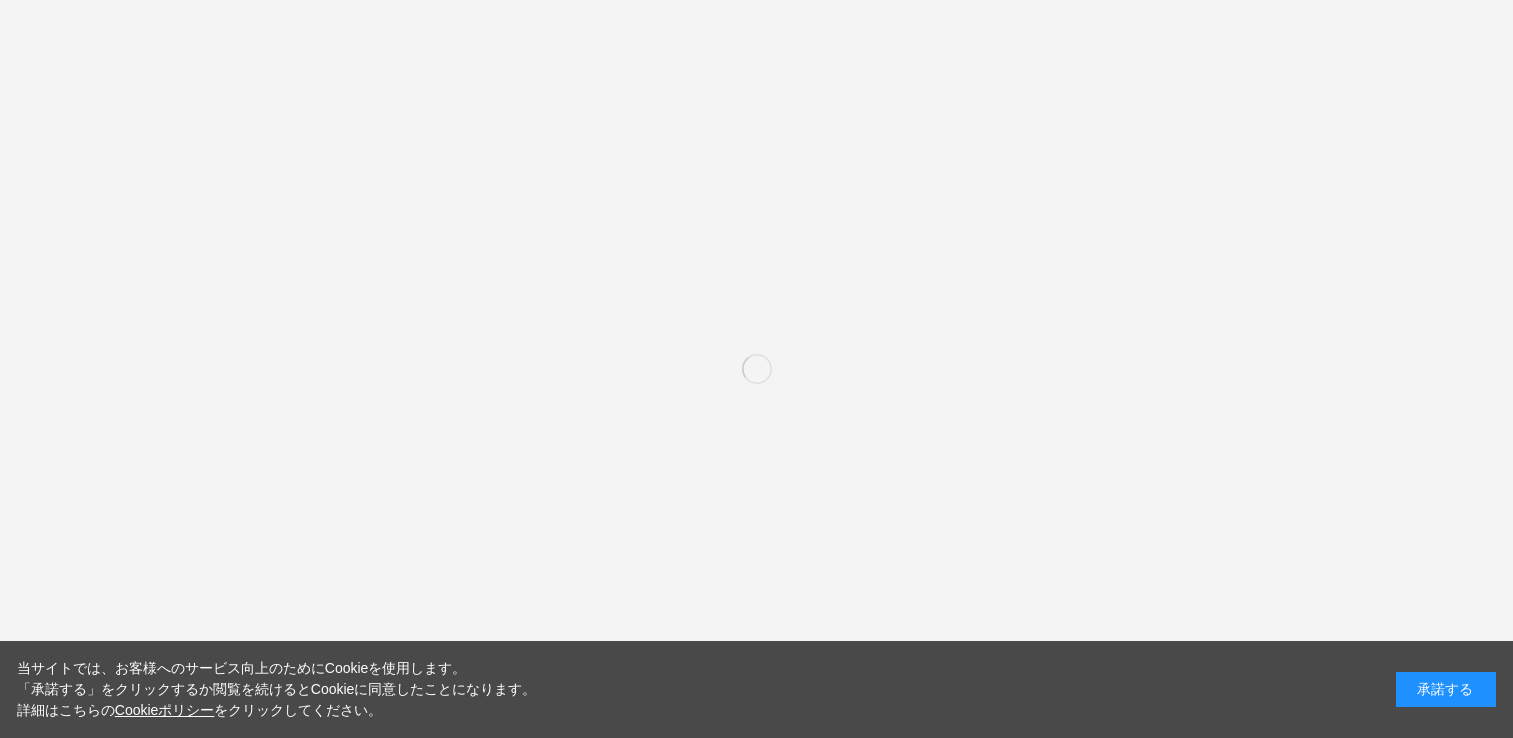 scroll, scrollTop: 0, scrollLeft: 0, axis: both 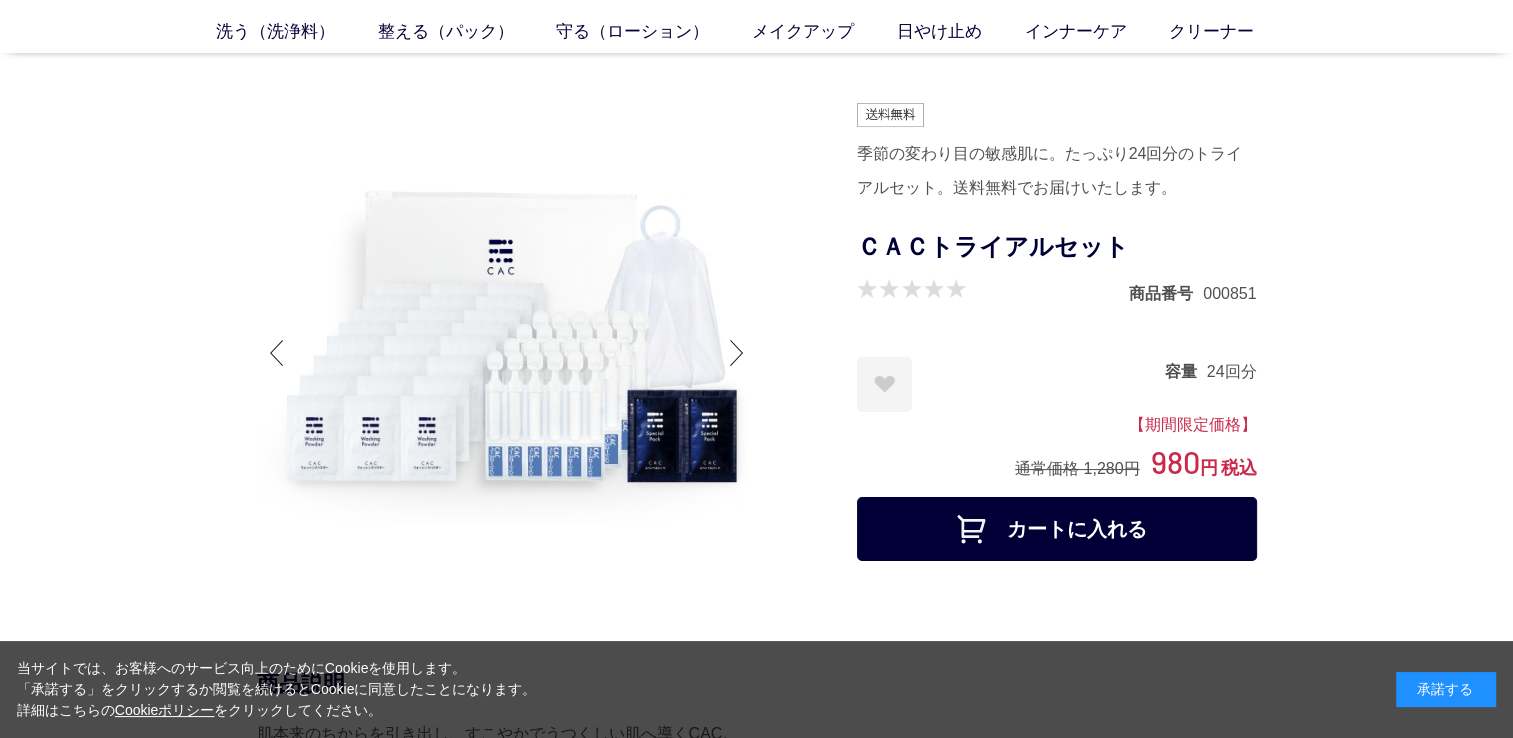 click on "カートに入れる" at bounding box center (1057, 529) 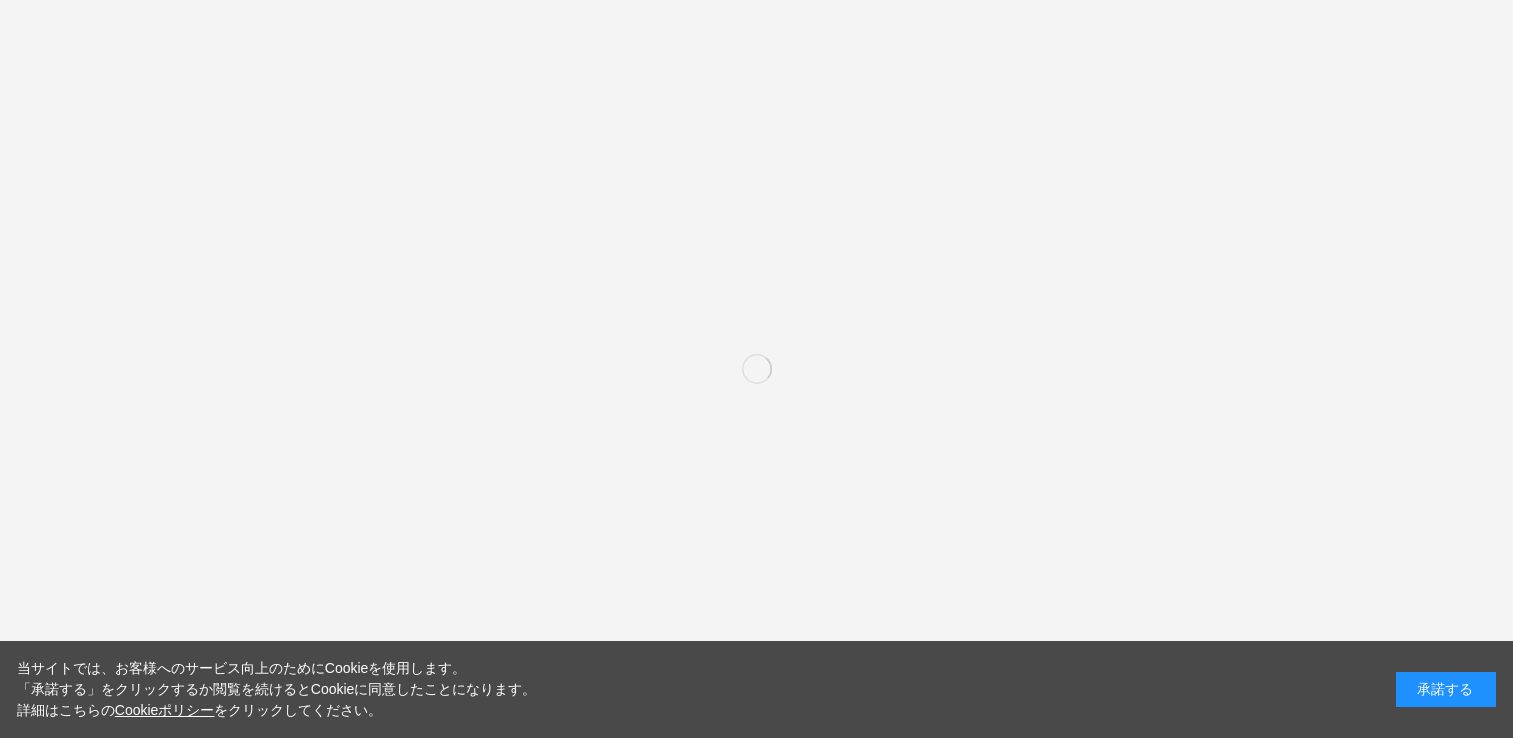 scroll, scrollTop: 0, scrollLeft: 0, axis: both 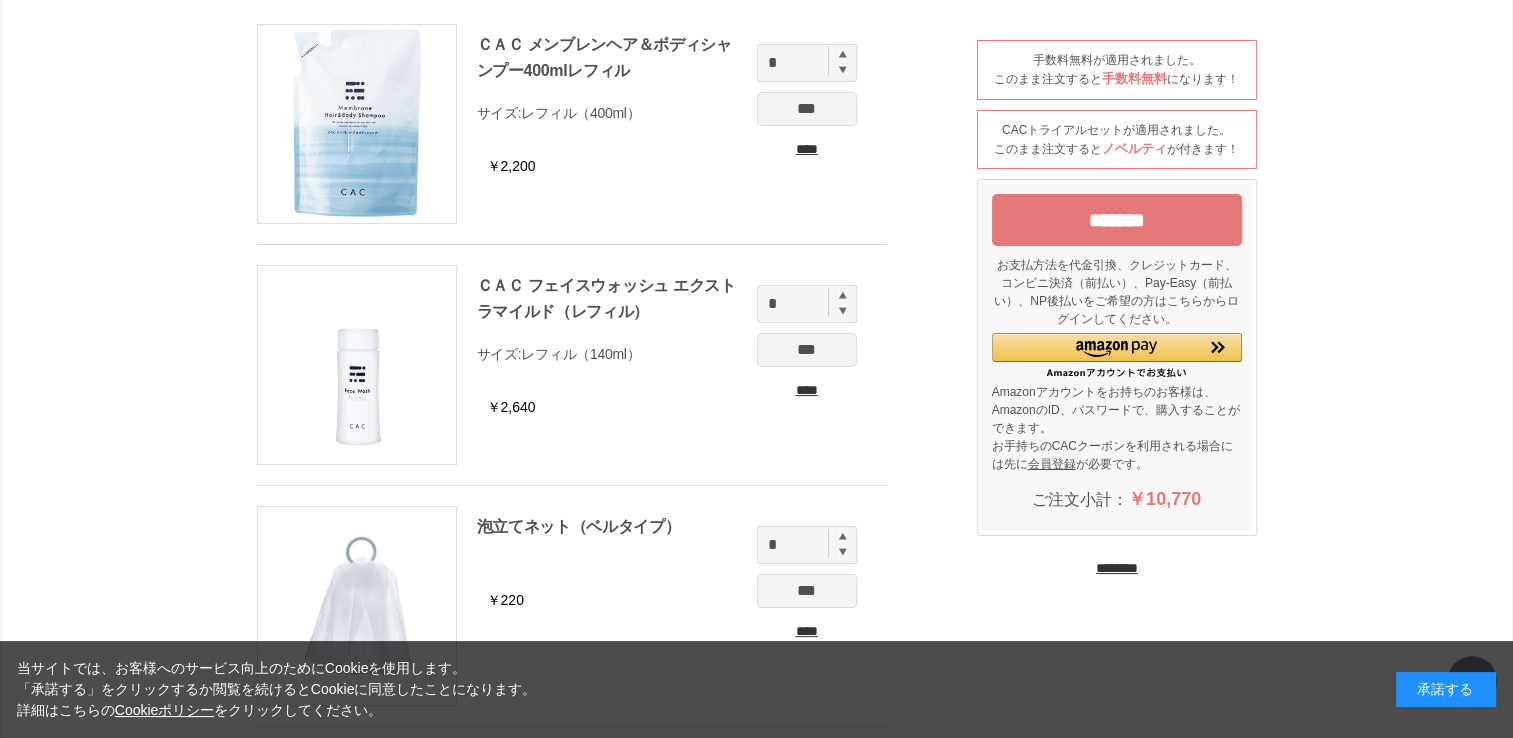 click on "****" at bounding box center (807, 631) 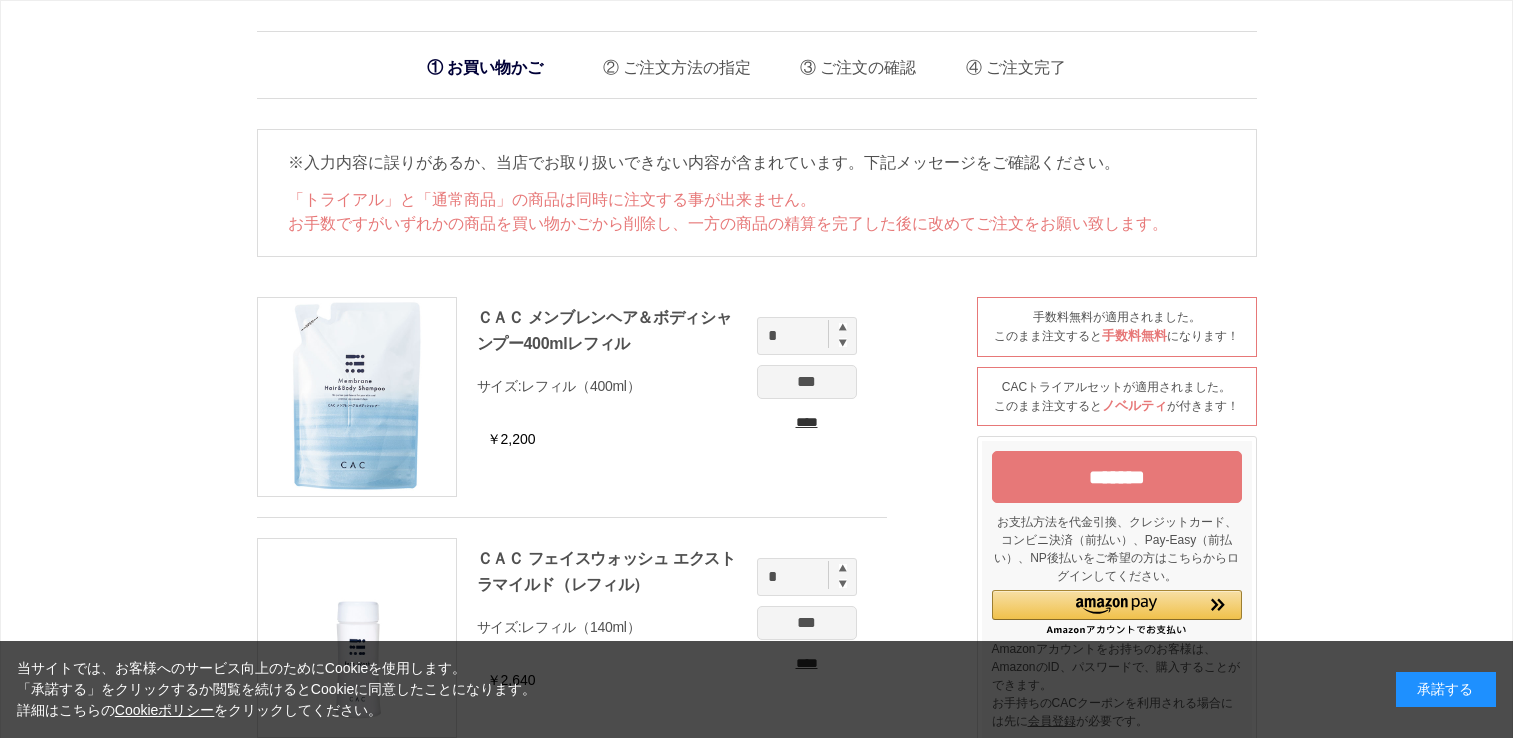 scroll, scrollTop: 0, scrollLeft: 0, axis: both 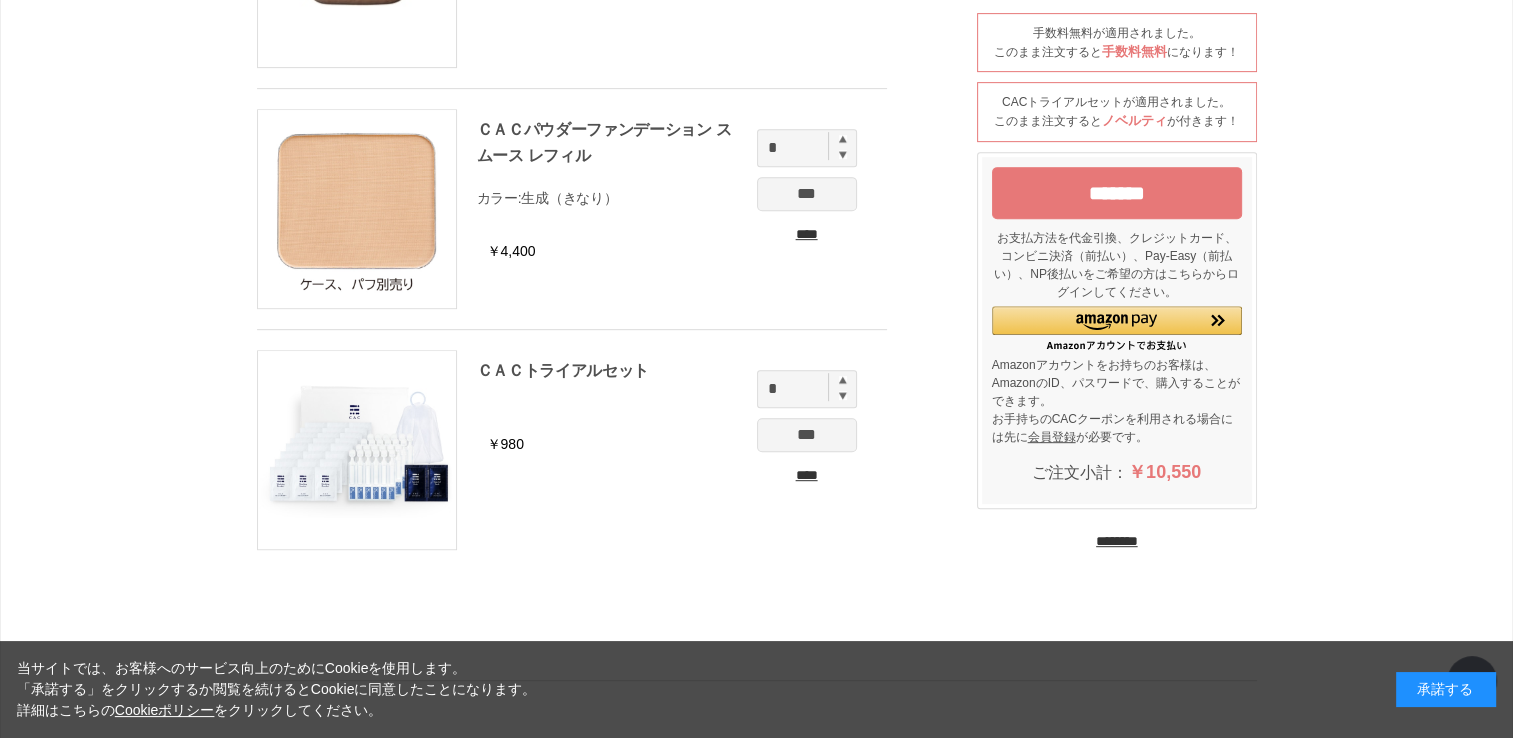 click on "*******" at bounding box center (1117, 193) 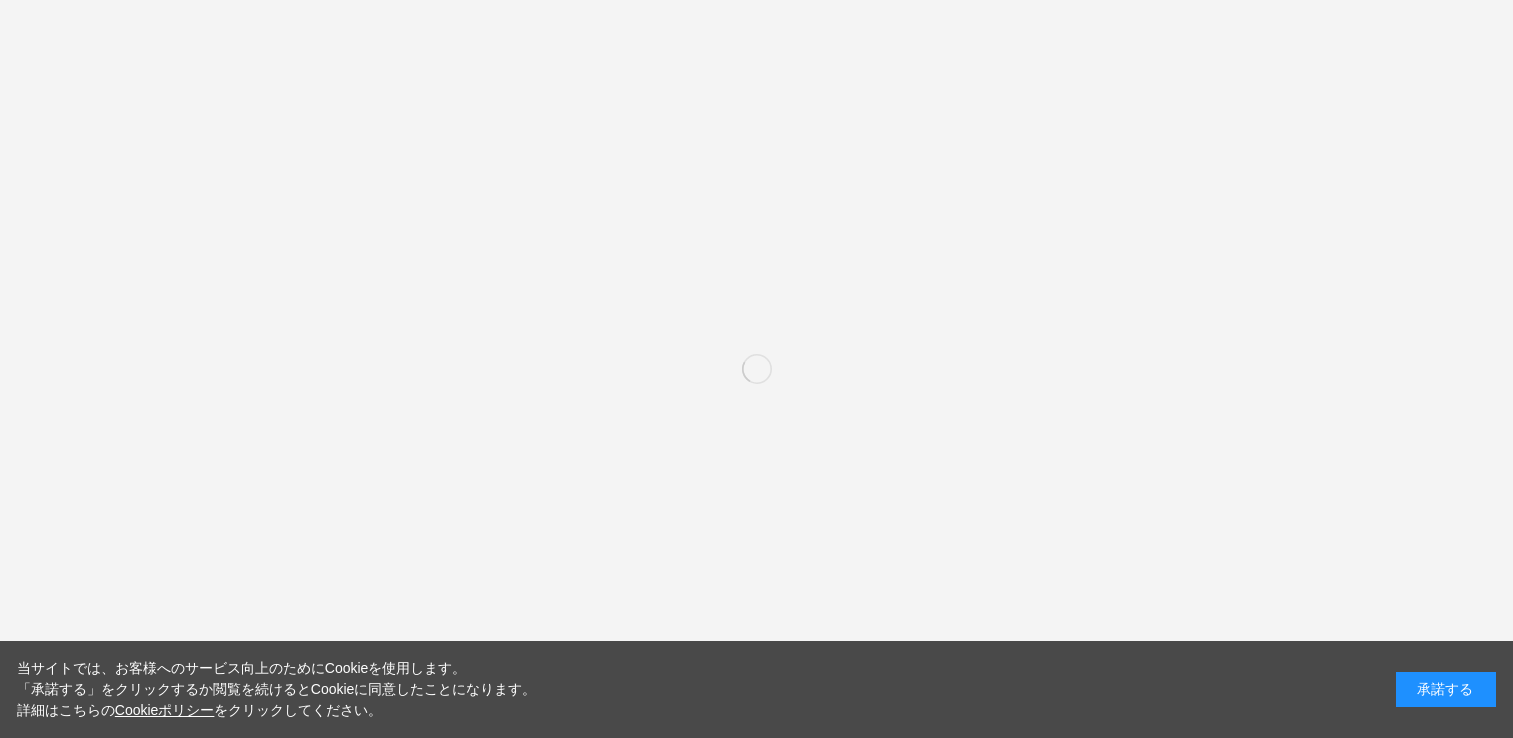 scroll, scrollTop: 0, scrollLeft: 0, axis: both 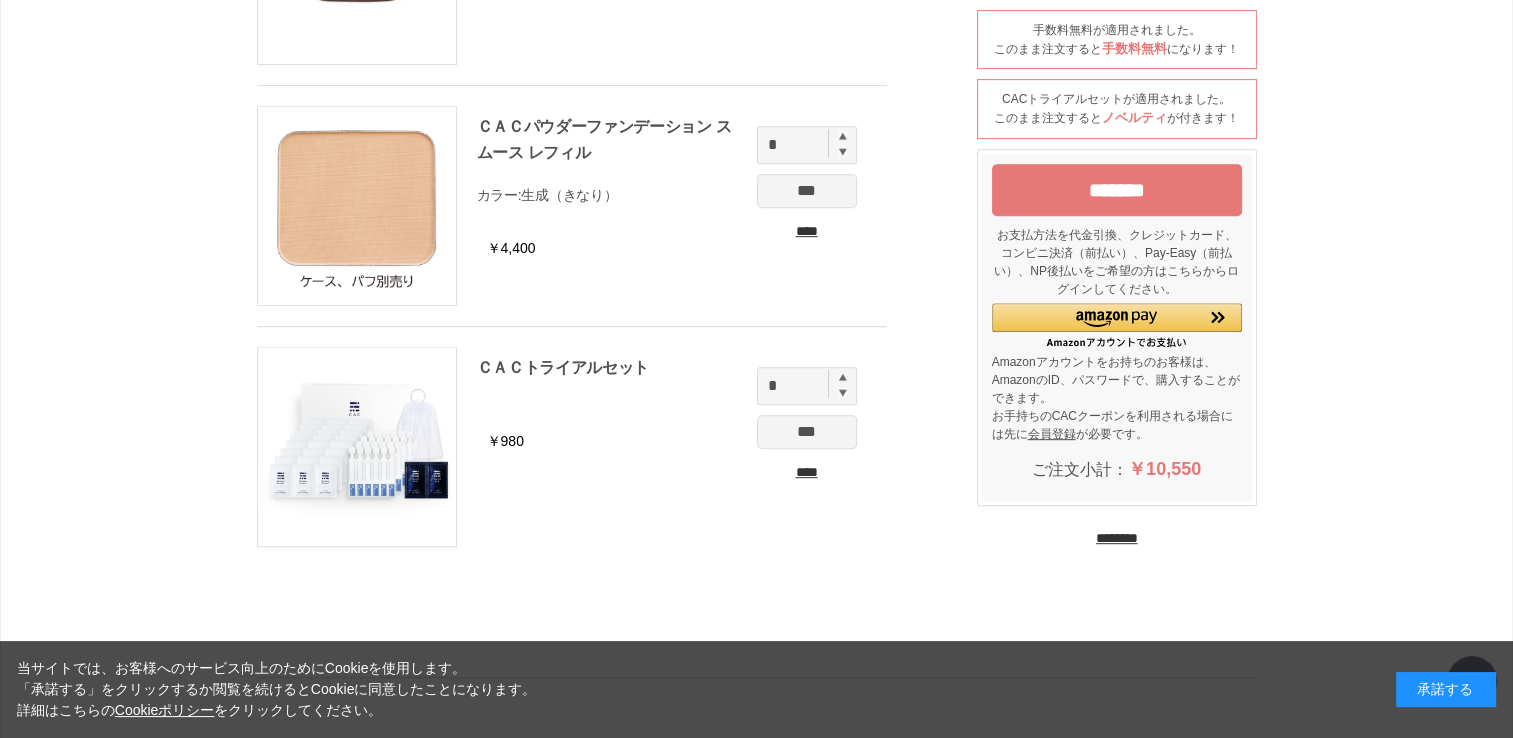 click on "****" at bounding box center (807, 472) 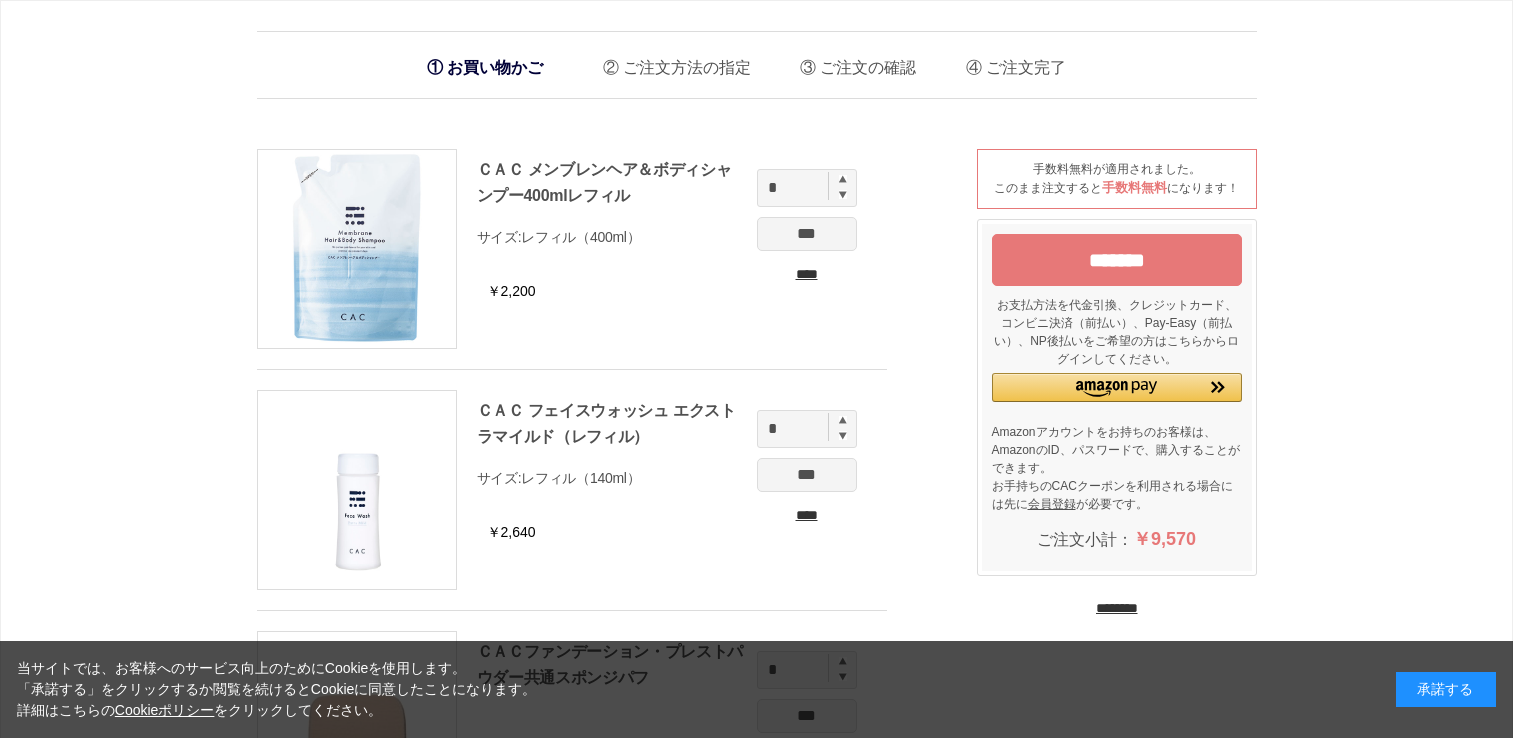 scroll, scrollTop: 0, scrollLeft: 0, axis: both 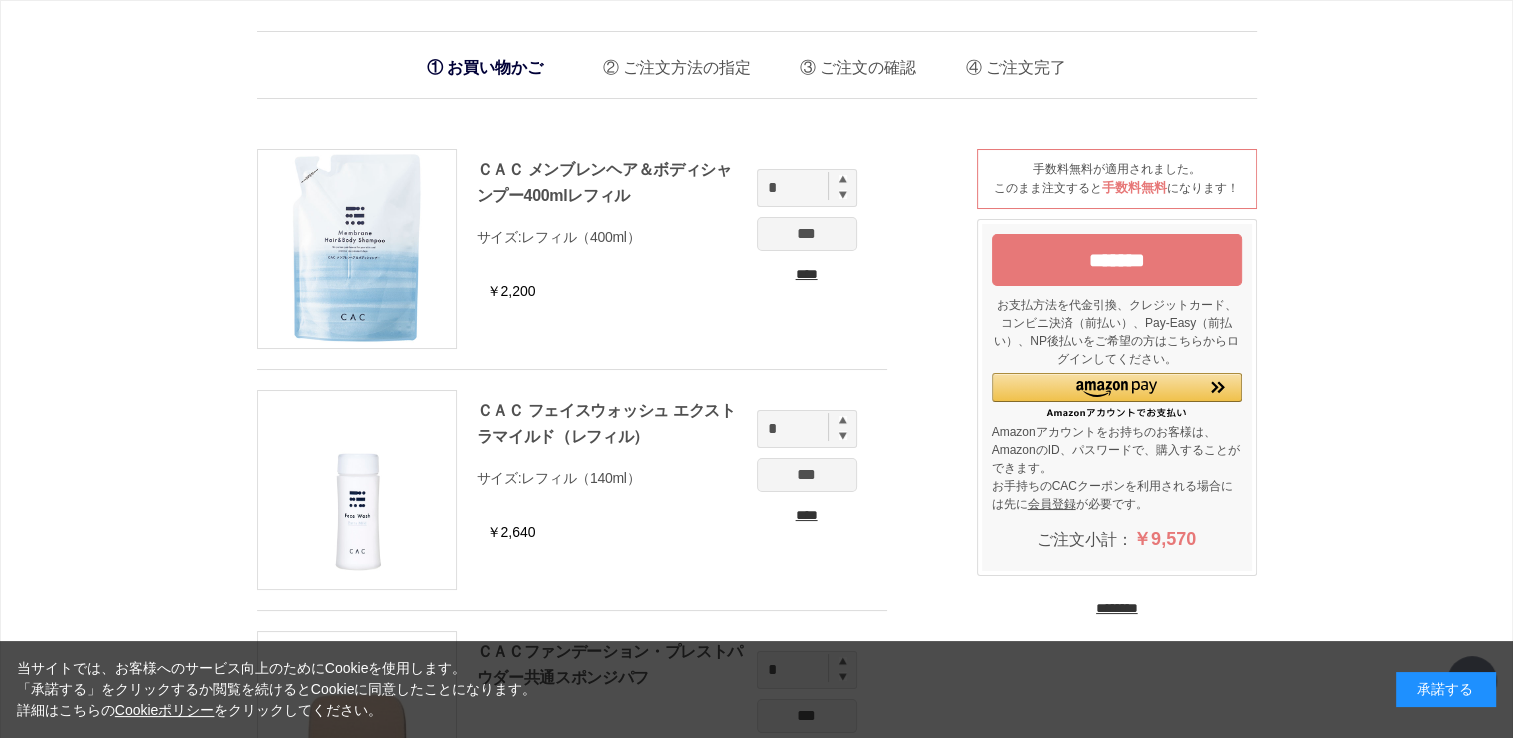 click on "********" at bounding box center (1117, 608) 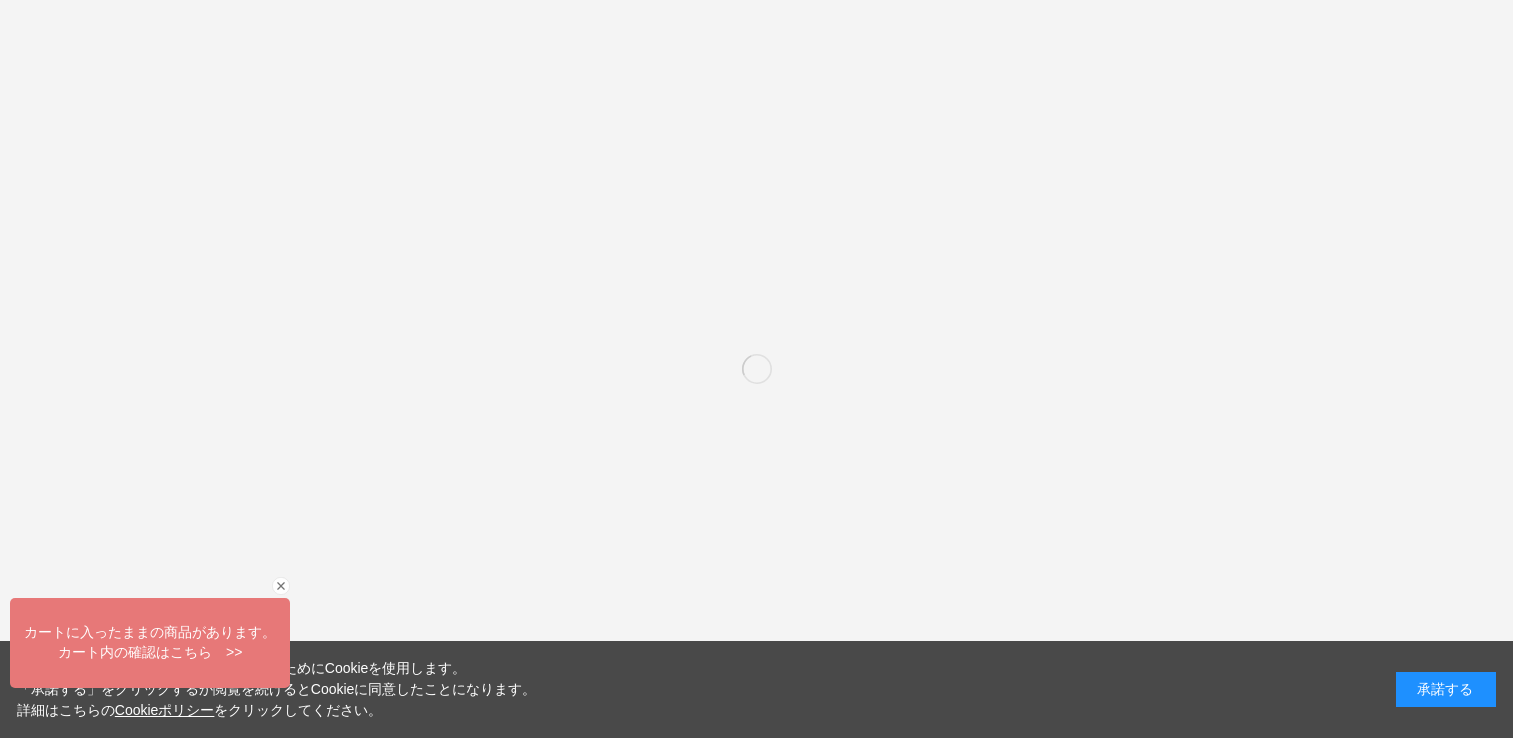 scroll, scrollTop: 0, scrollLeft: 0, axis: both 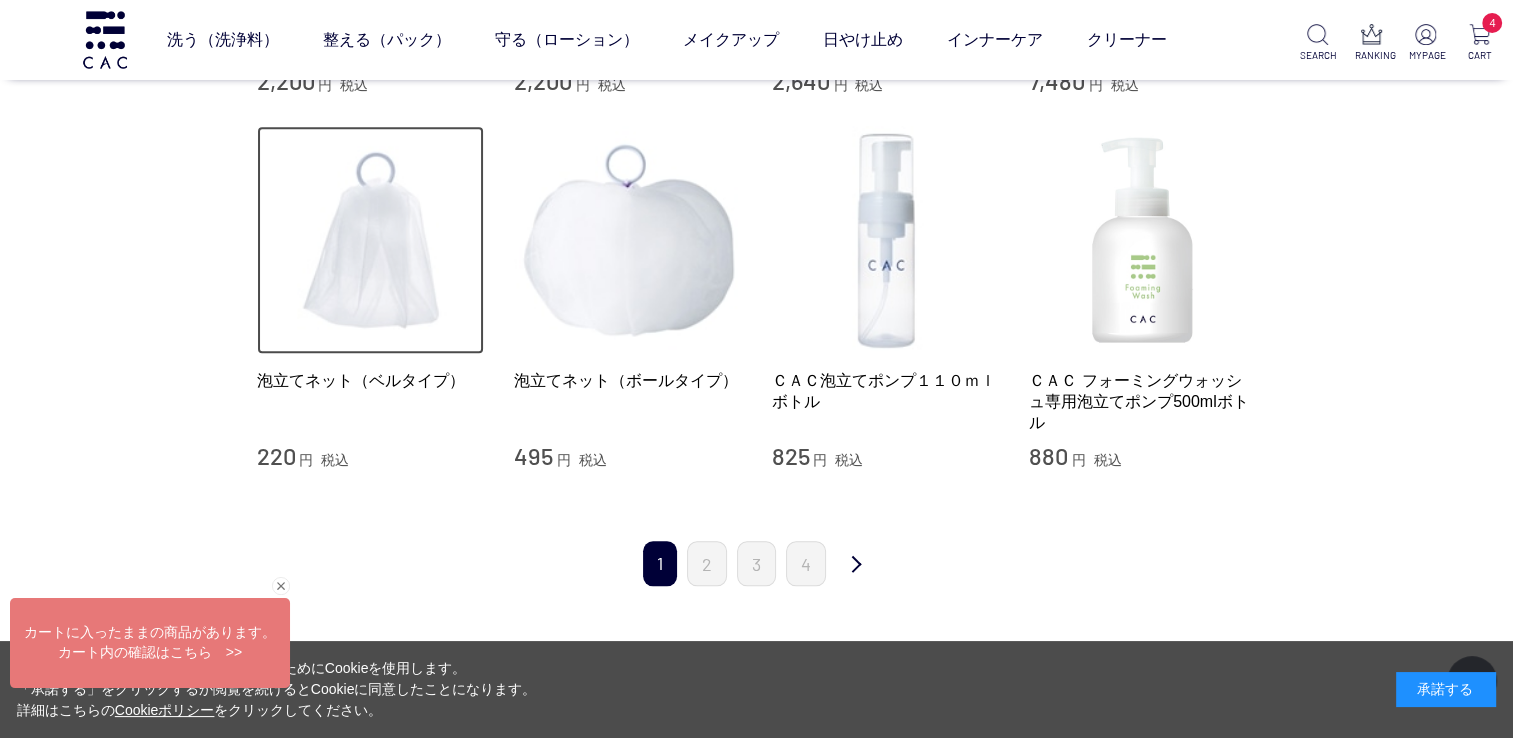 click at bounding box center [371, 240] 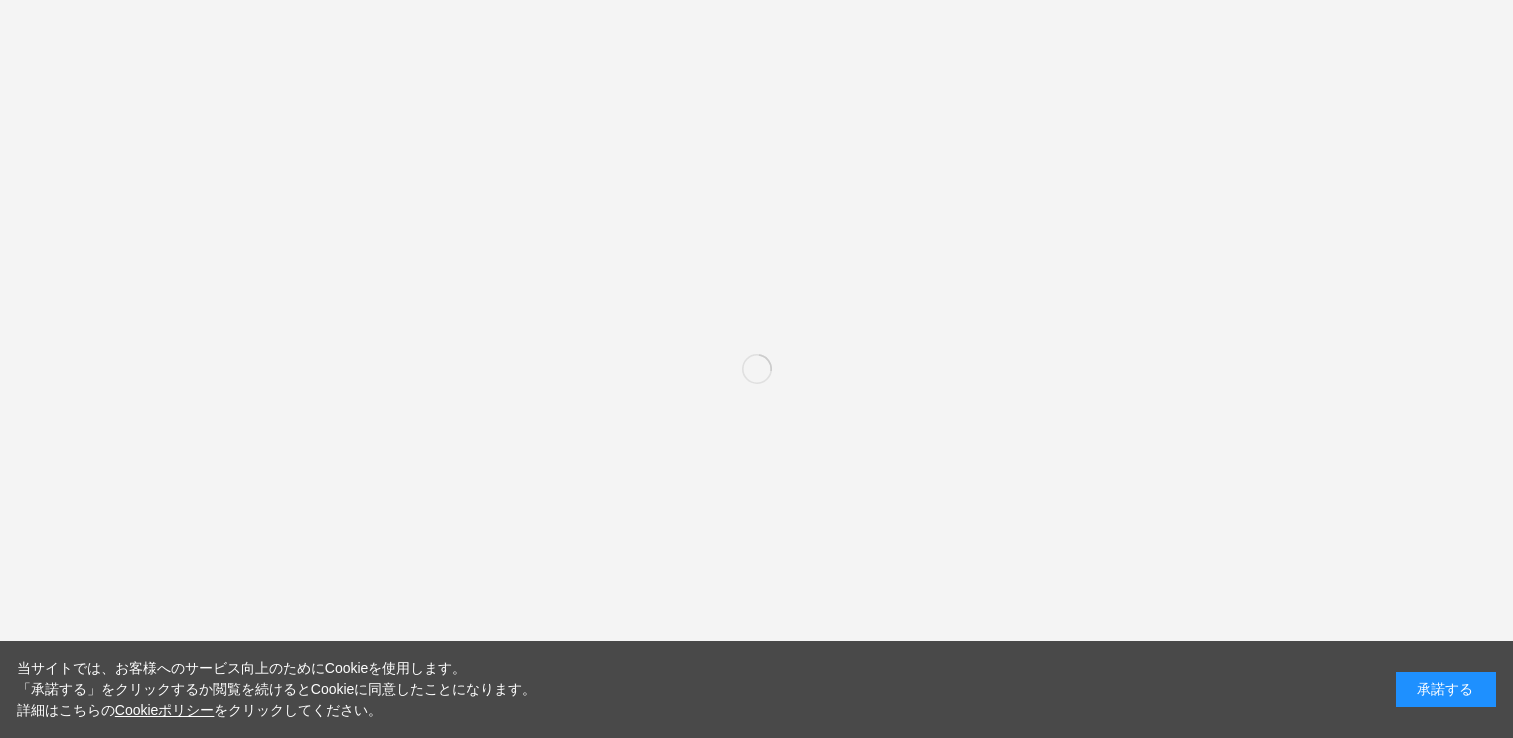 scroll, scrollTop: 0, scrollLeft: 0, axis: both 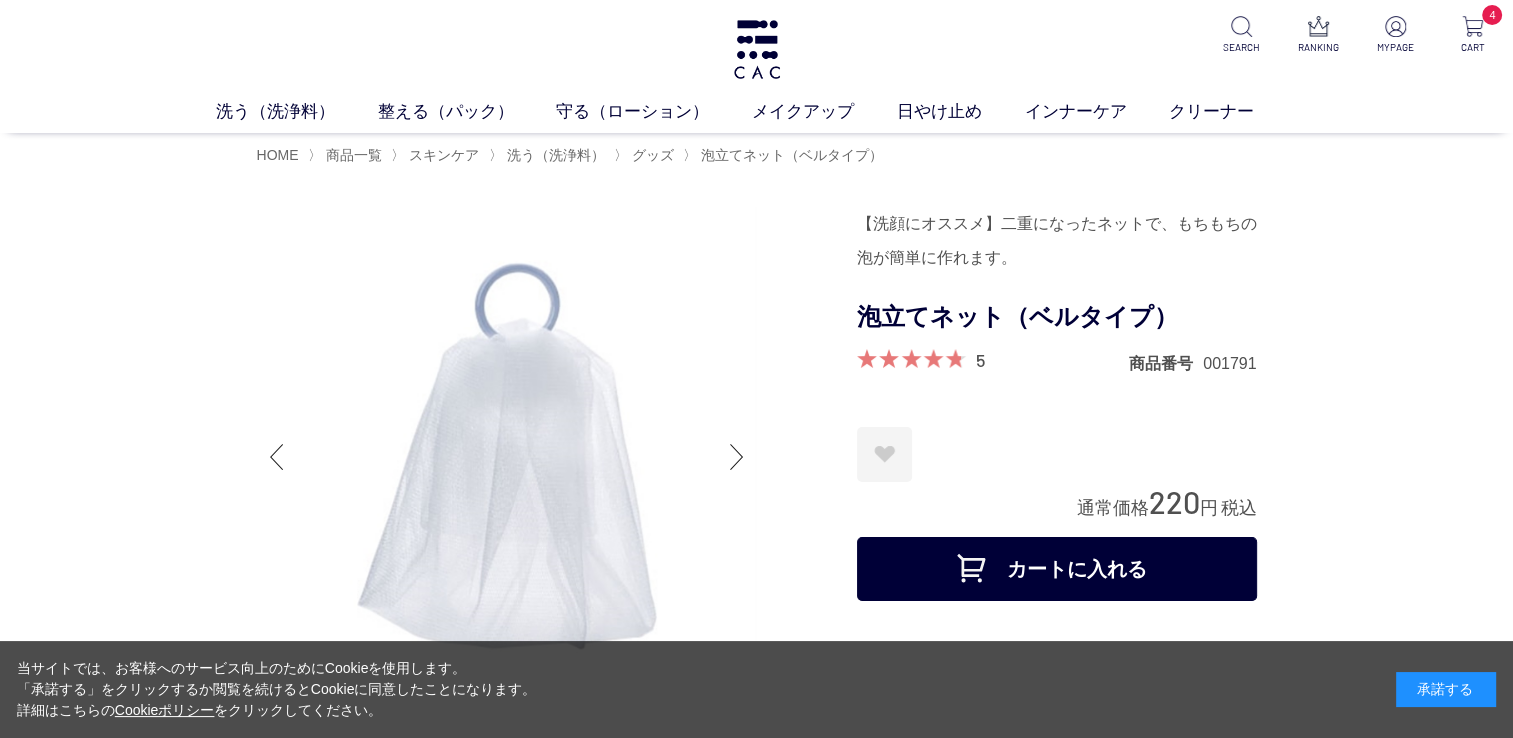 click on "カートに入れる" at bounding box center (1057, 569) 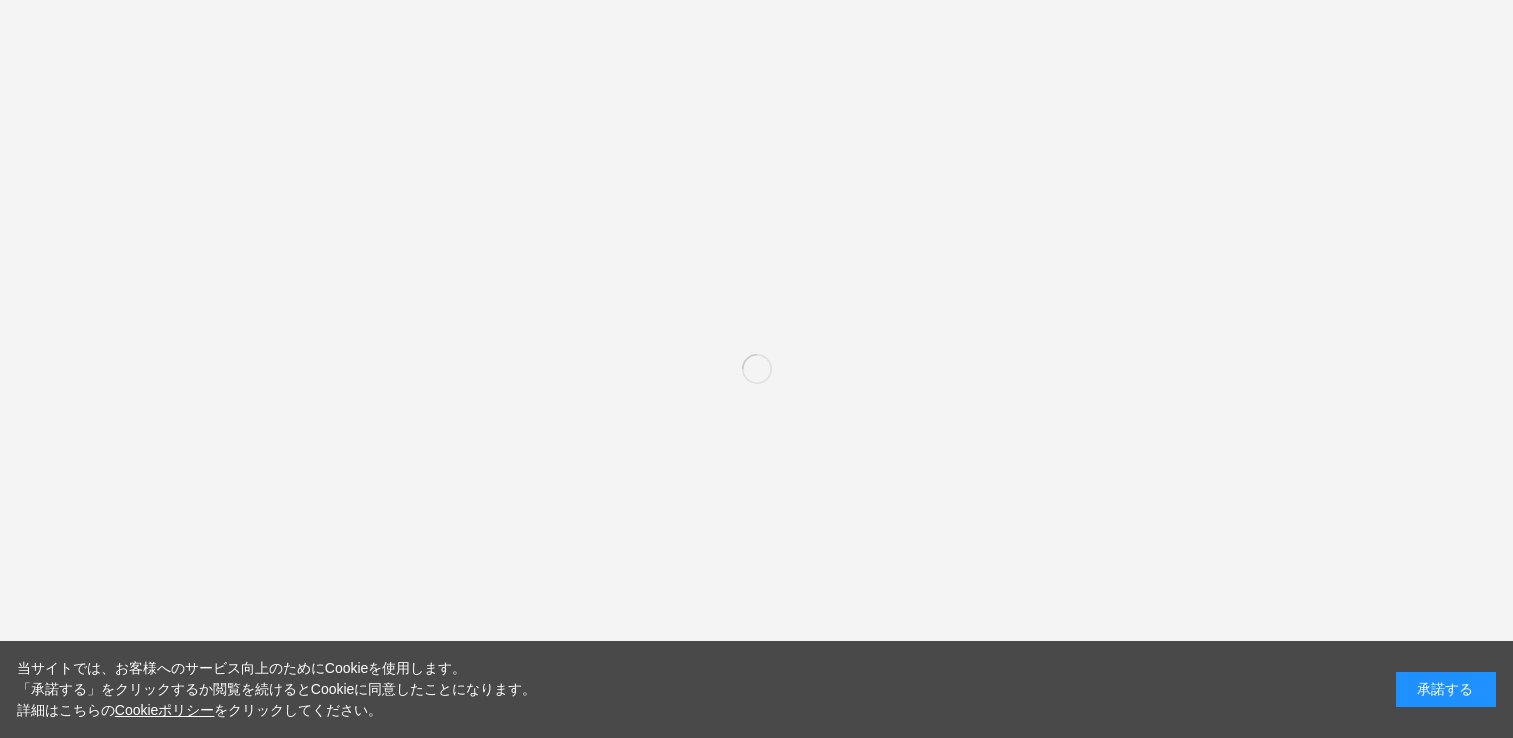 scroll, scrollTop: 0, scrollLeft: 0, axis: both 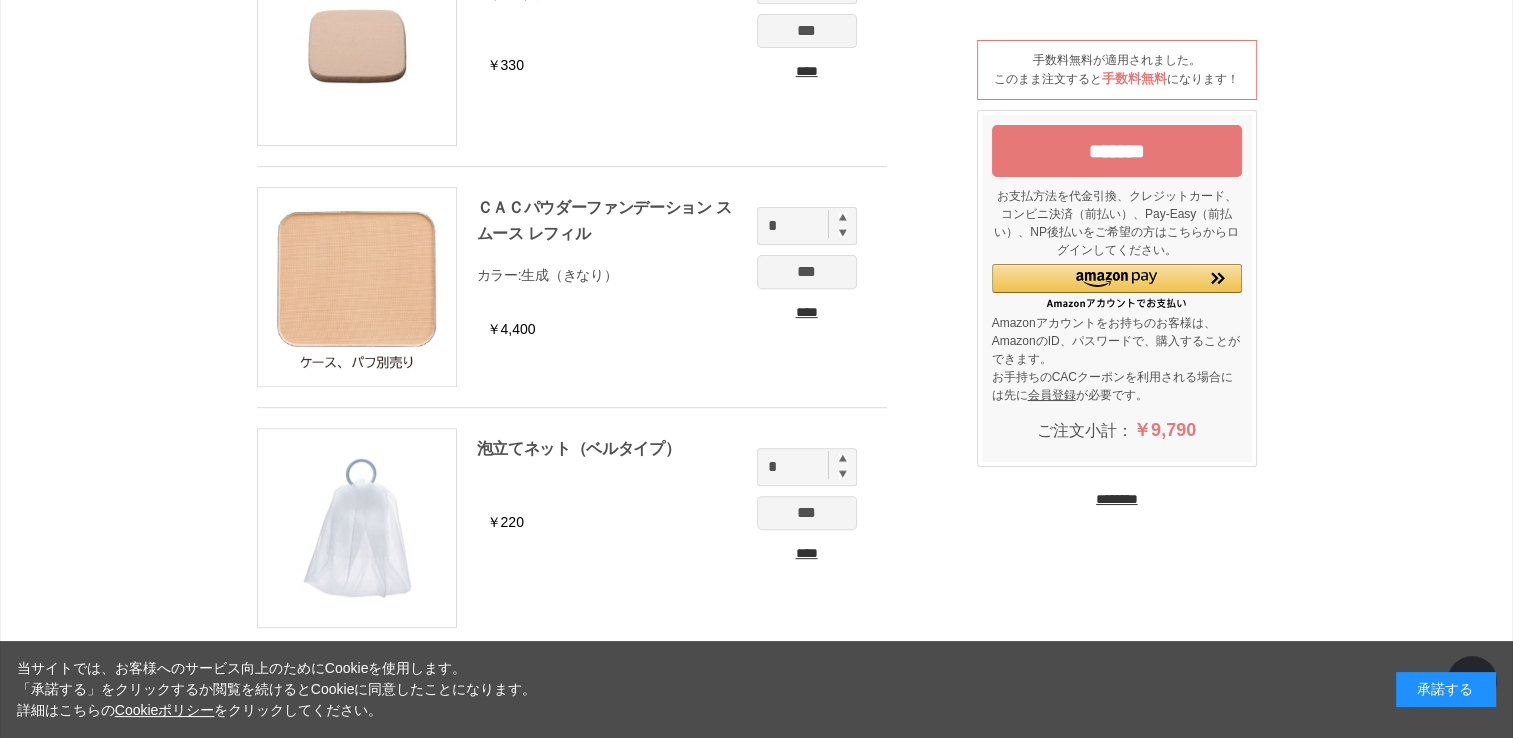 click on "*******" at bounding box center [1117, 151] 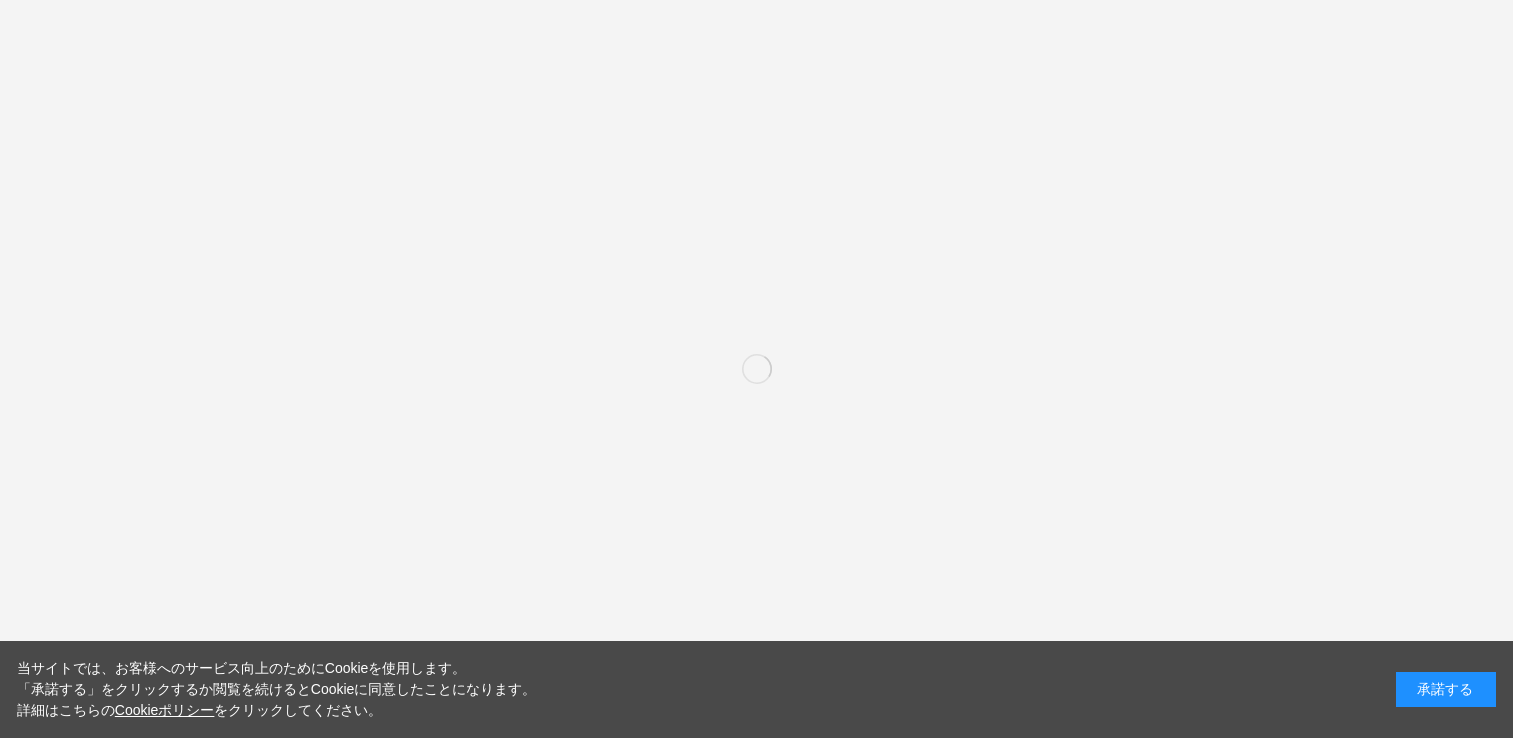 scroll, scrollTop: 0, scrollLeft: 0, axis: both 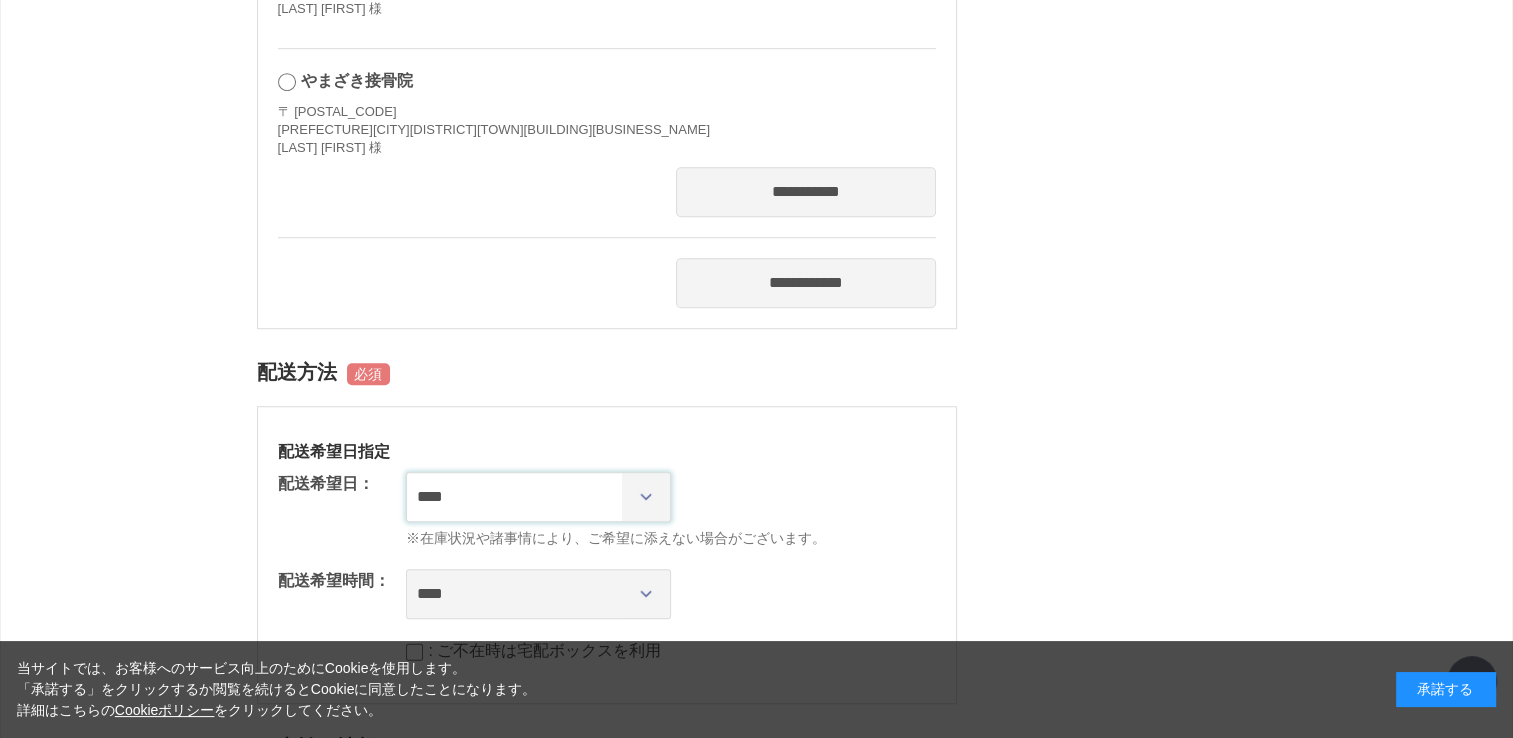 click on "**********" at bounding box center (538, 497) 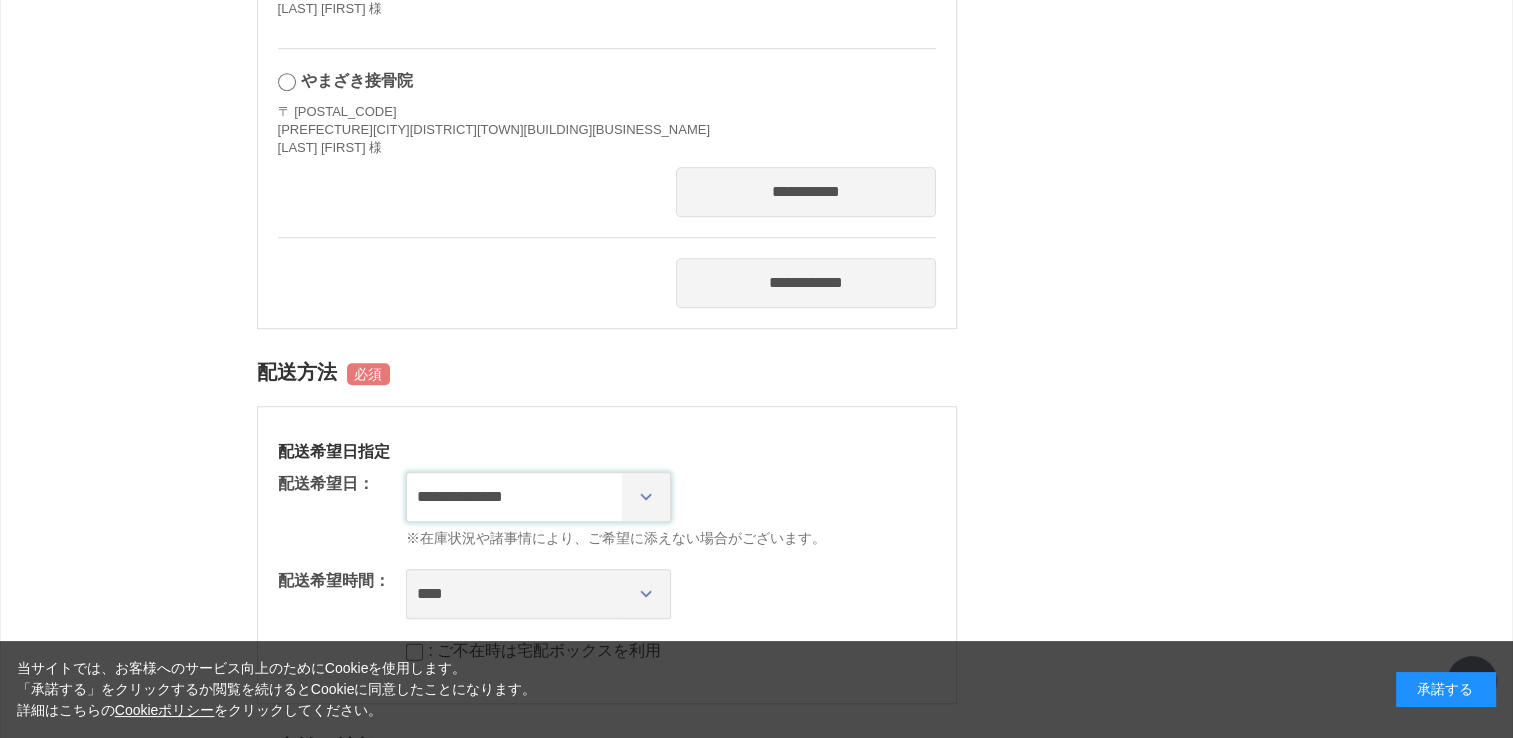 click on "**********" at bounding box center [538, 497] 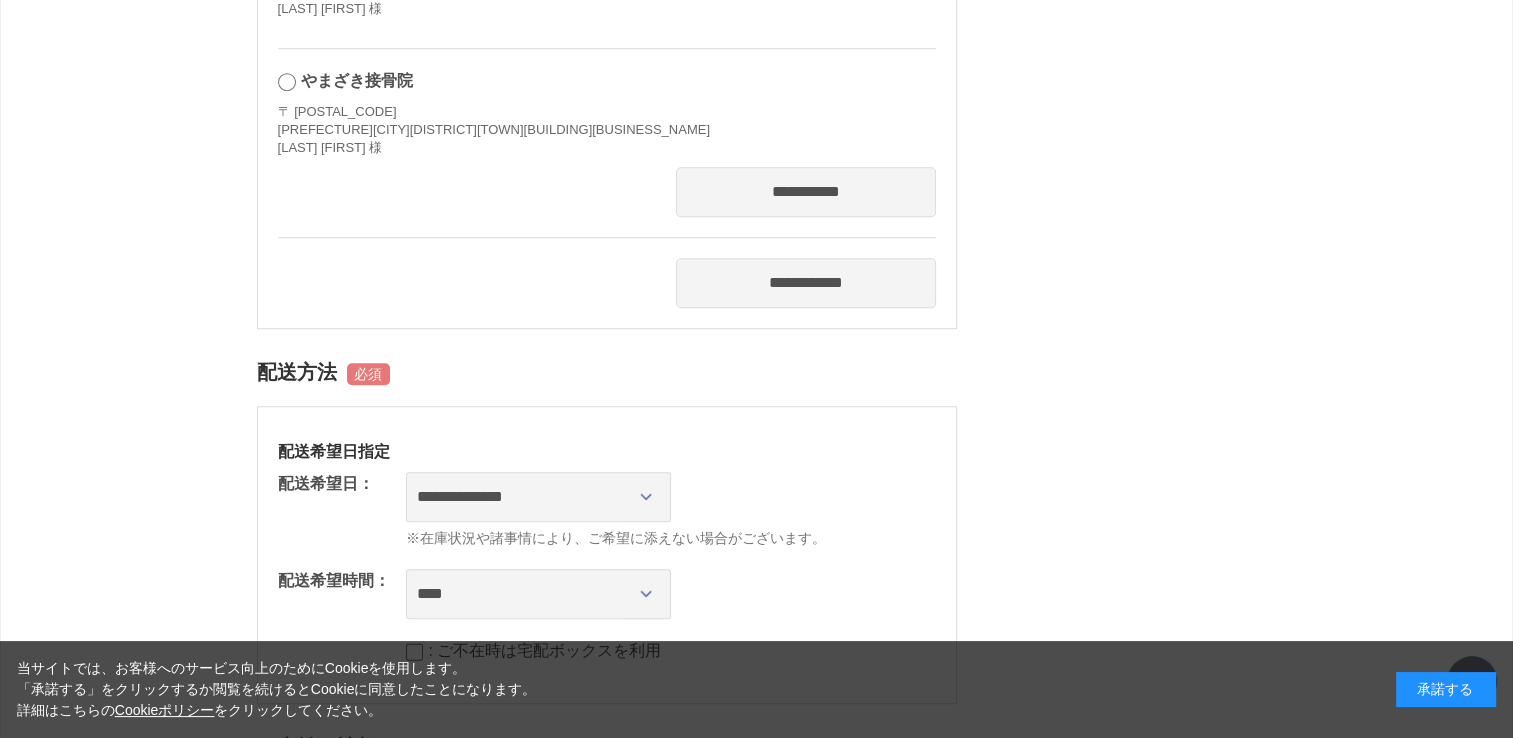 select on "********" 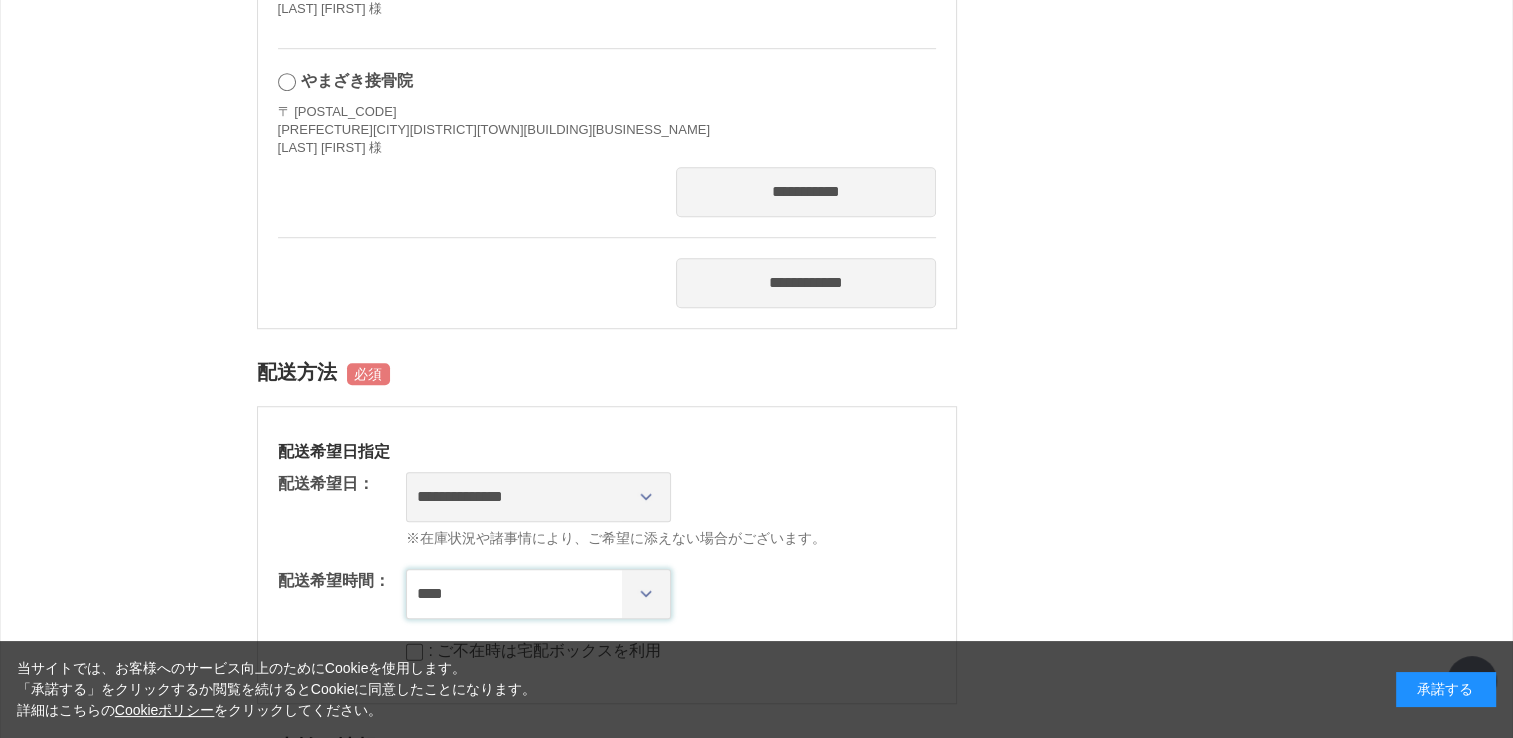 click on "**** *** ****** ****** ****** ******" at bounding box center (538, 594) 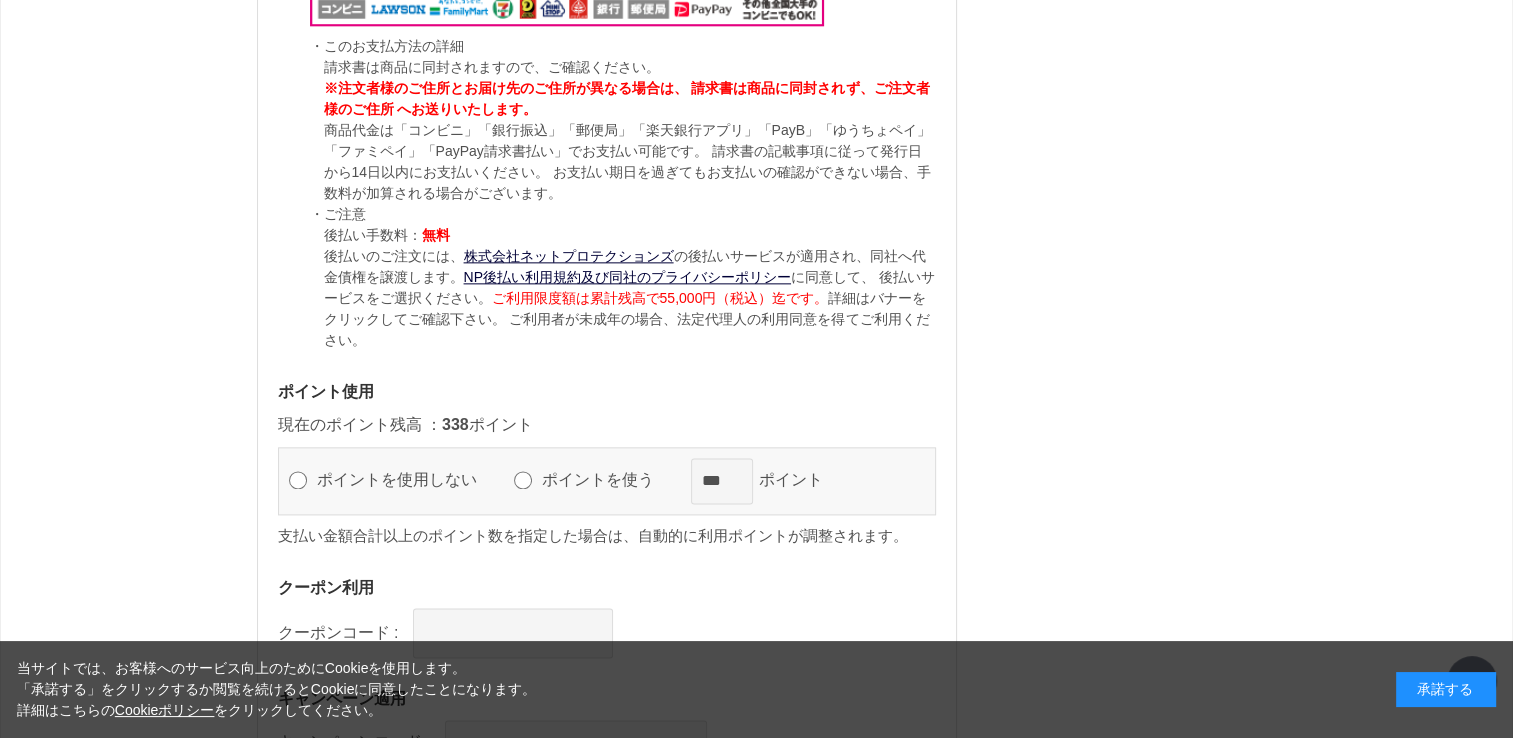 scroll, scrollTop: 2480, scrollLeft: 0, axis: vertical 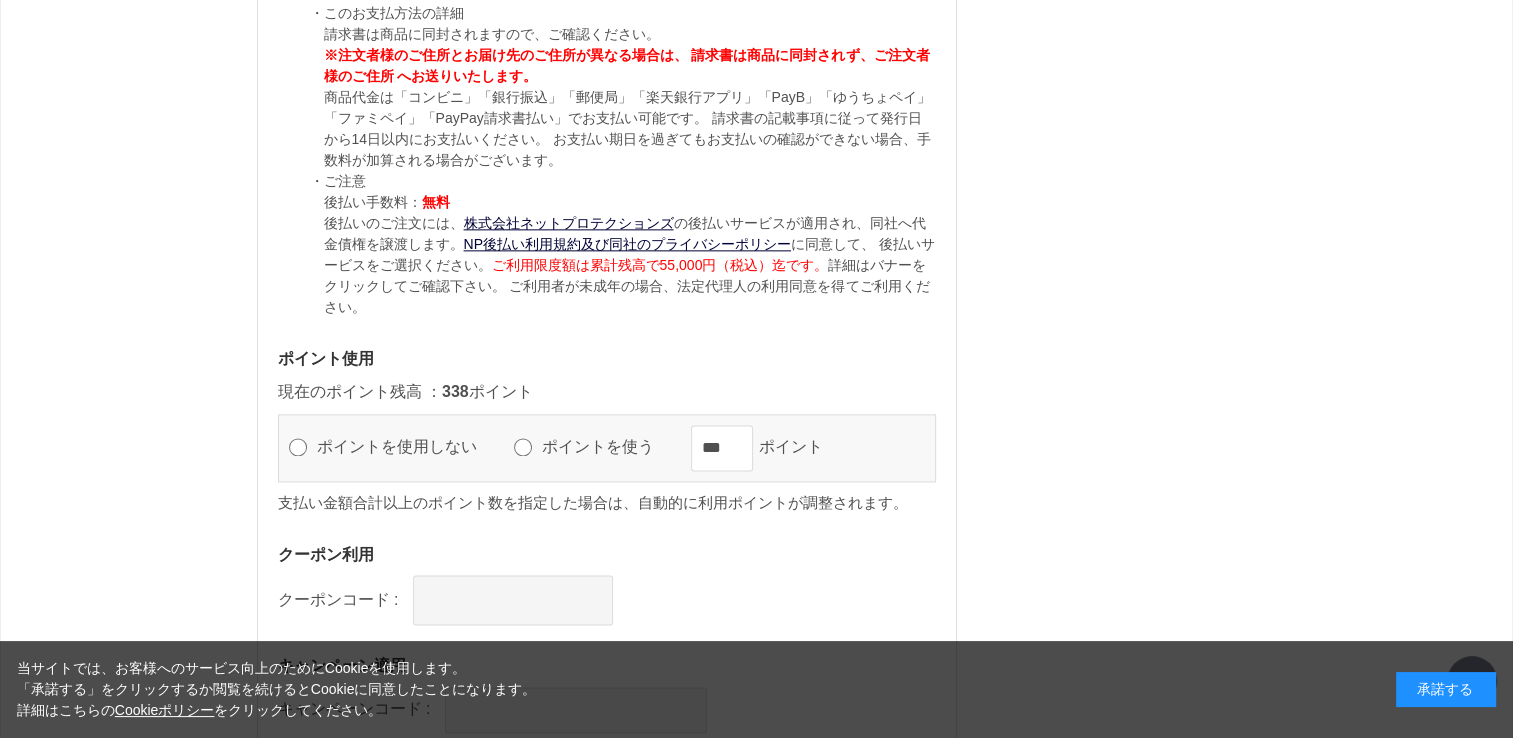 drag, startPoint x: 1511, startPoint y: 513, endPoint x: 1520, endPoint y: 172, distance: 341.11874 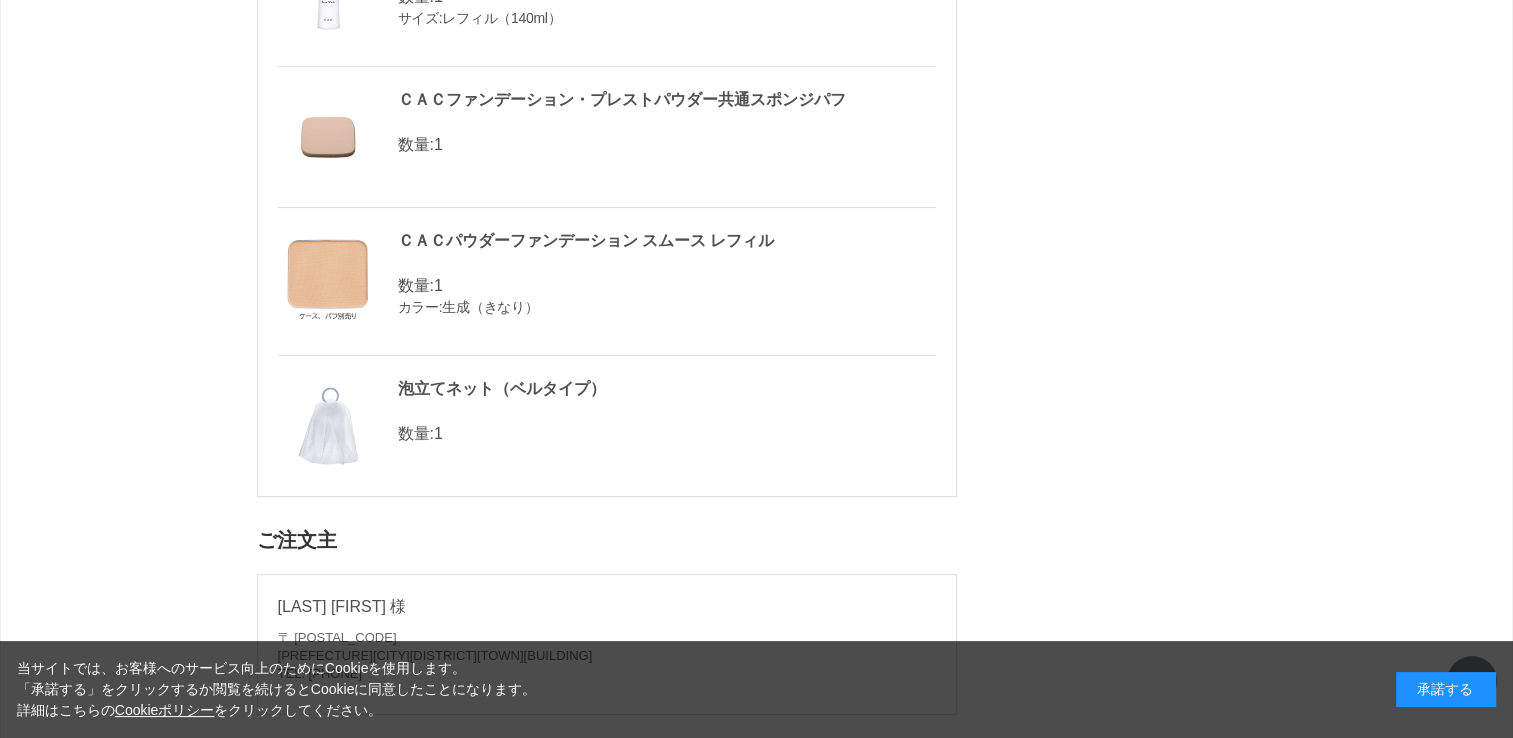 scroll, scrollTop: 0, scrollLeft: 0, axis: both 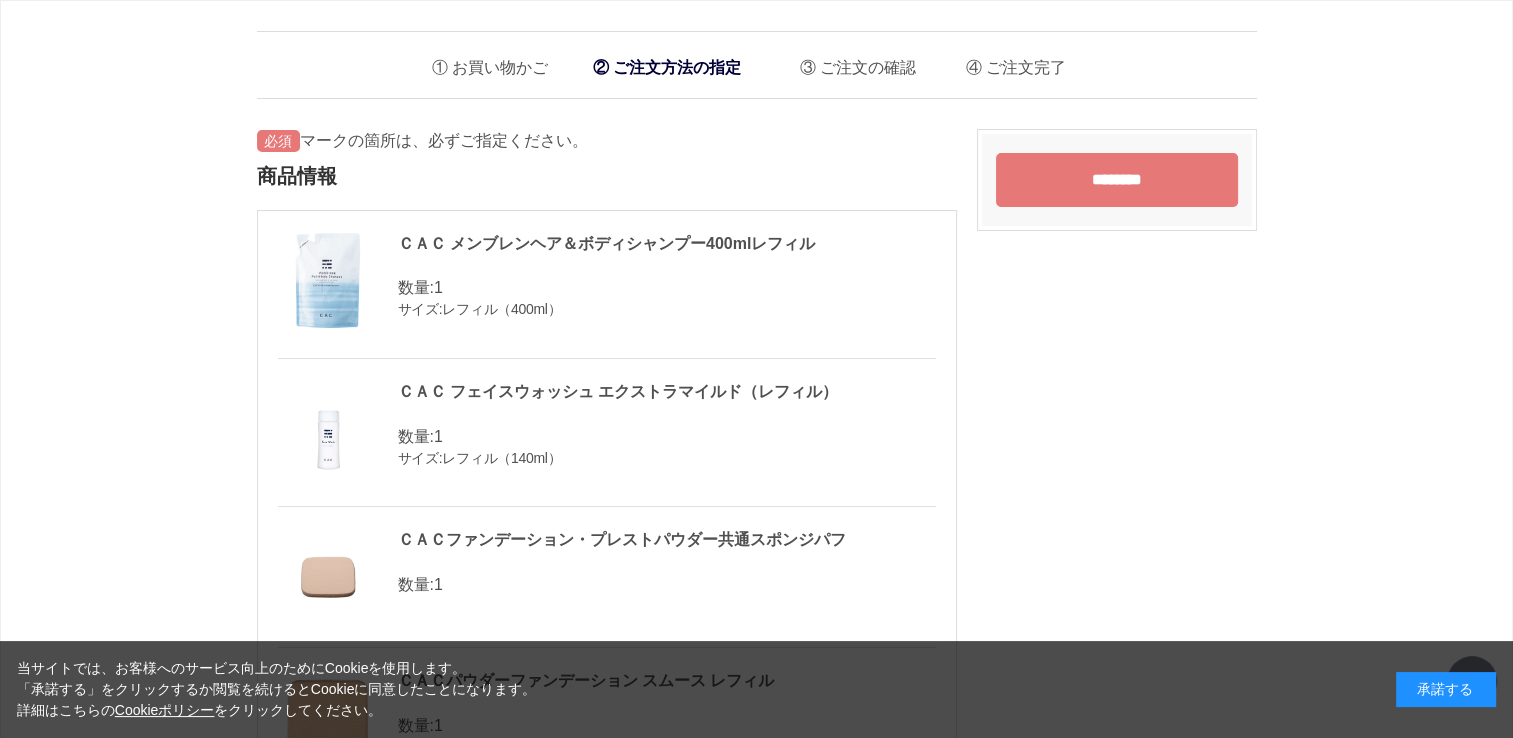 click on "********" at bounding box center [1117, 180] 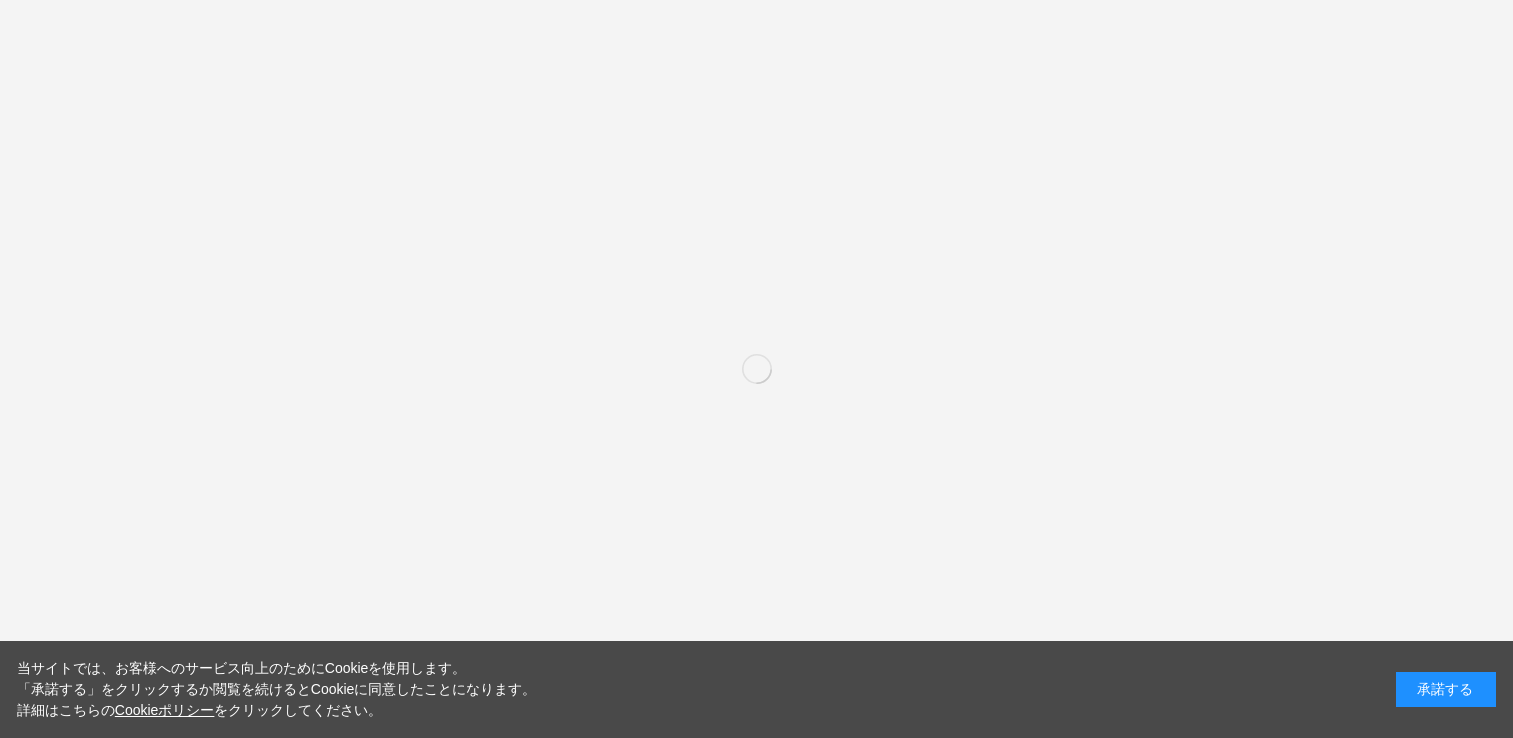 scroll, scrollTop: 0, scrollLeft: 0, axis: both 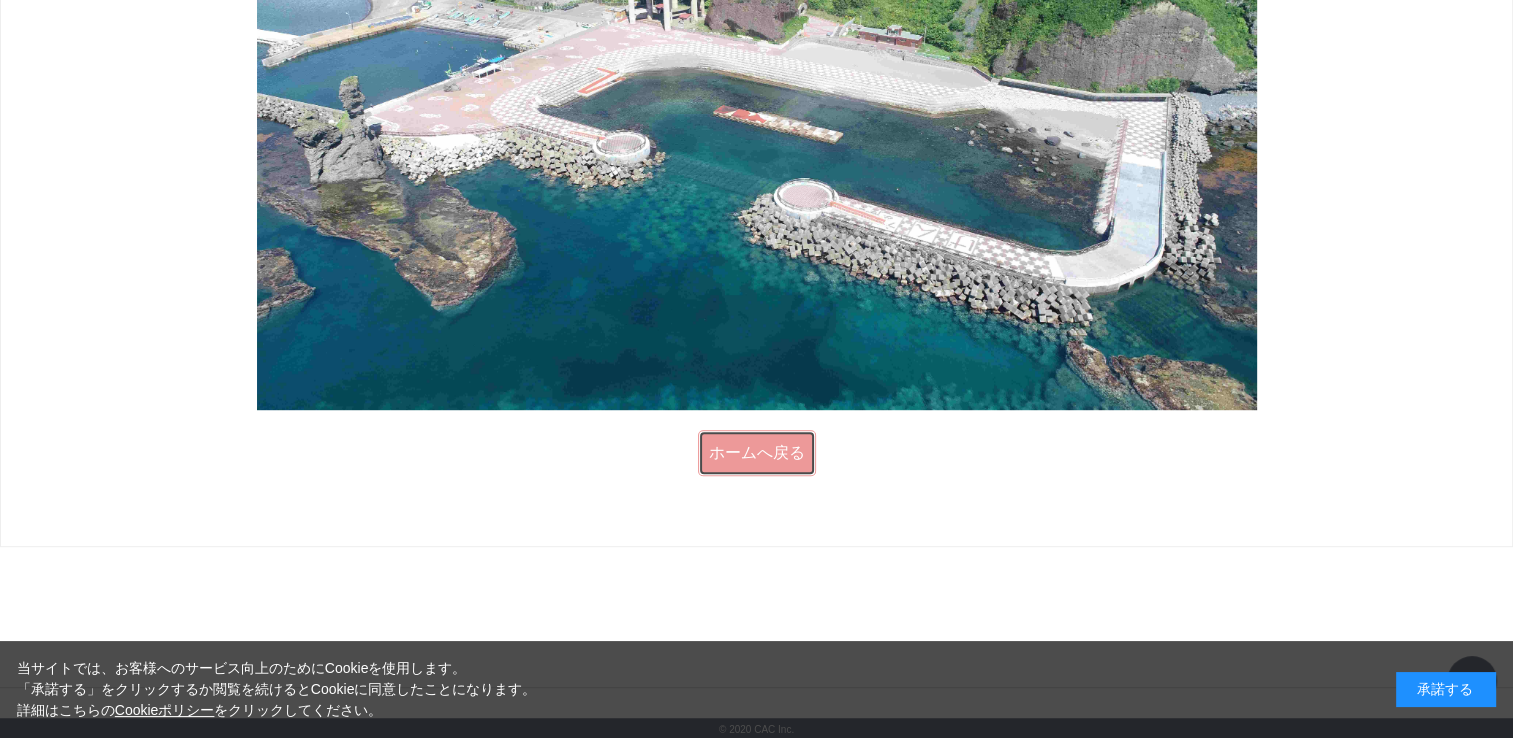 click on "ホームへ戻る" at bounding box center (757, 453) 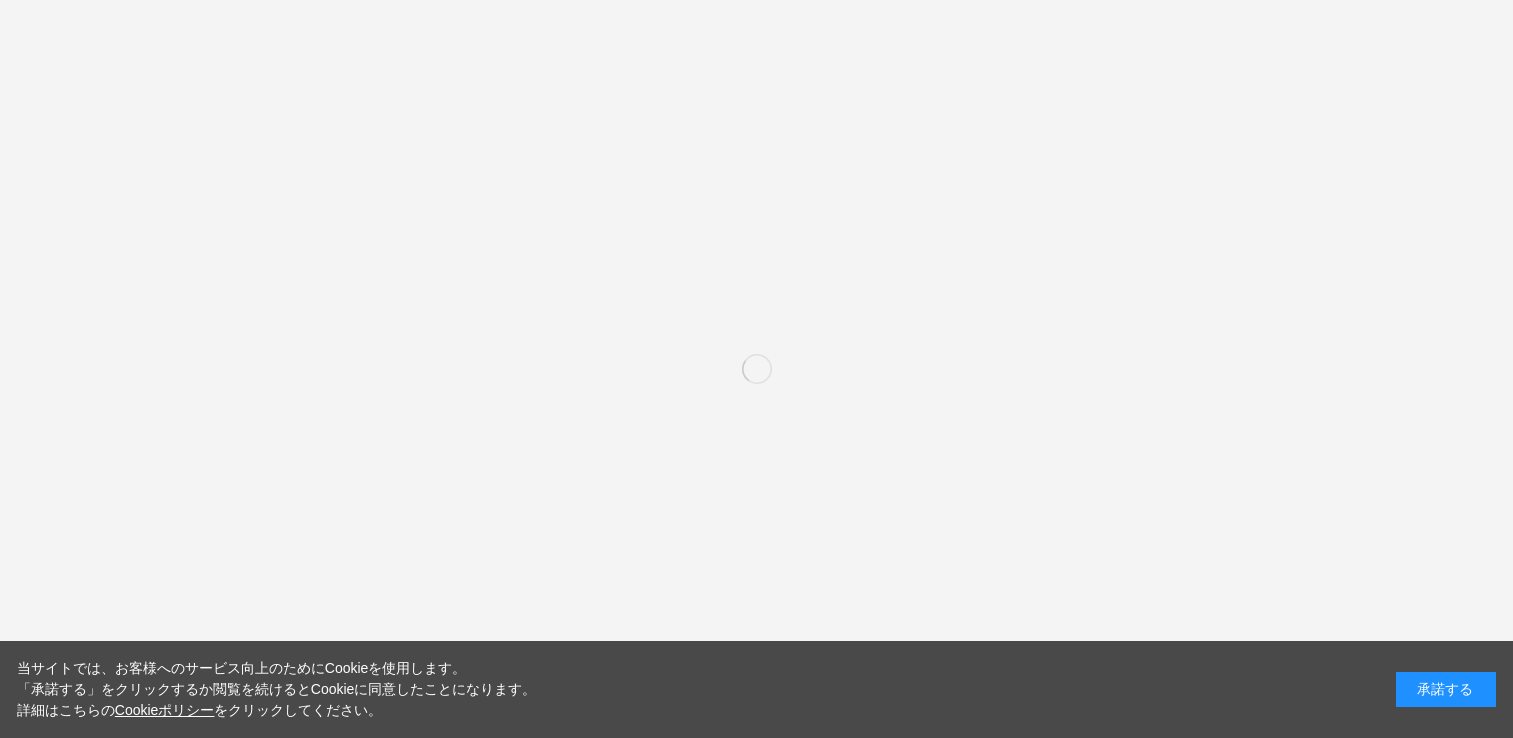 scroll, scrollTop: 0, scrollLeft: 0, axis: both 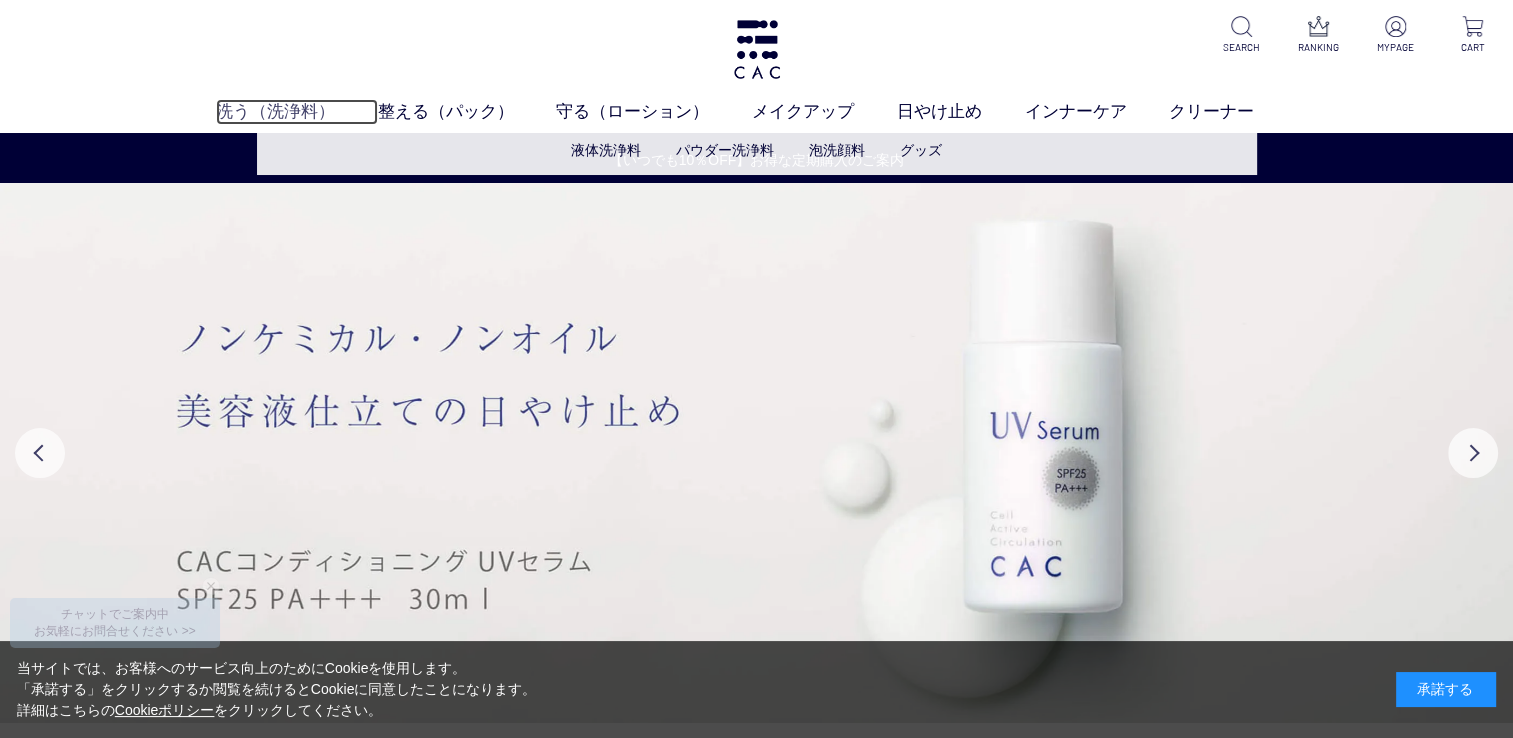 click on "洗う（洗浄料）" at bounding box center (297, 112) 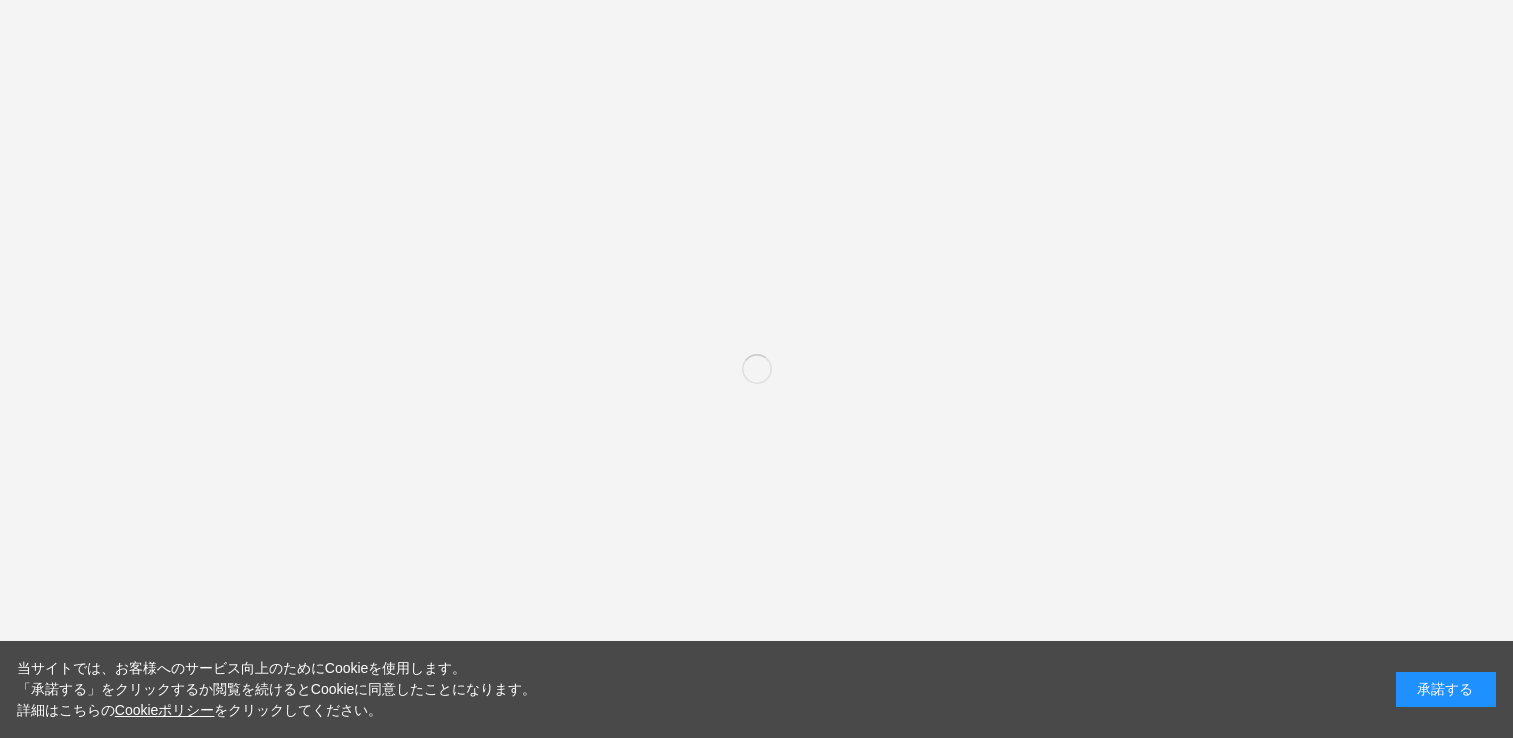 scroll, scrollTop: 0, scrollLeft: 0, axis: both 